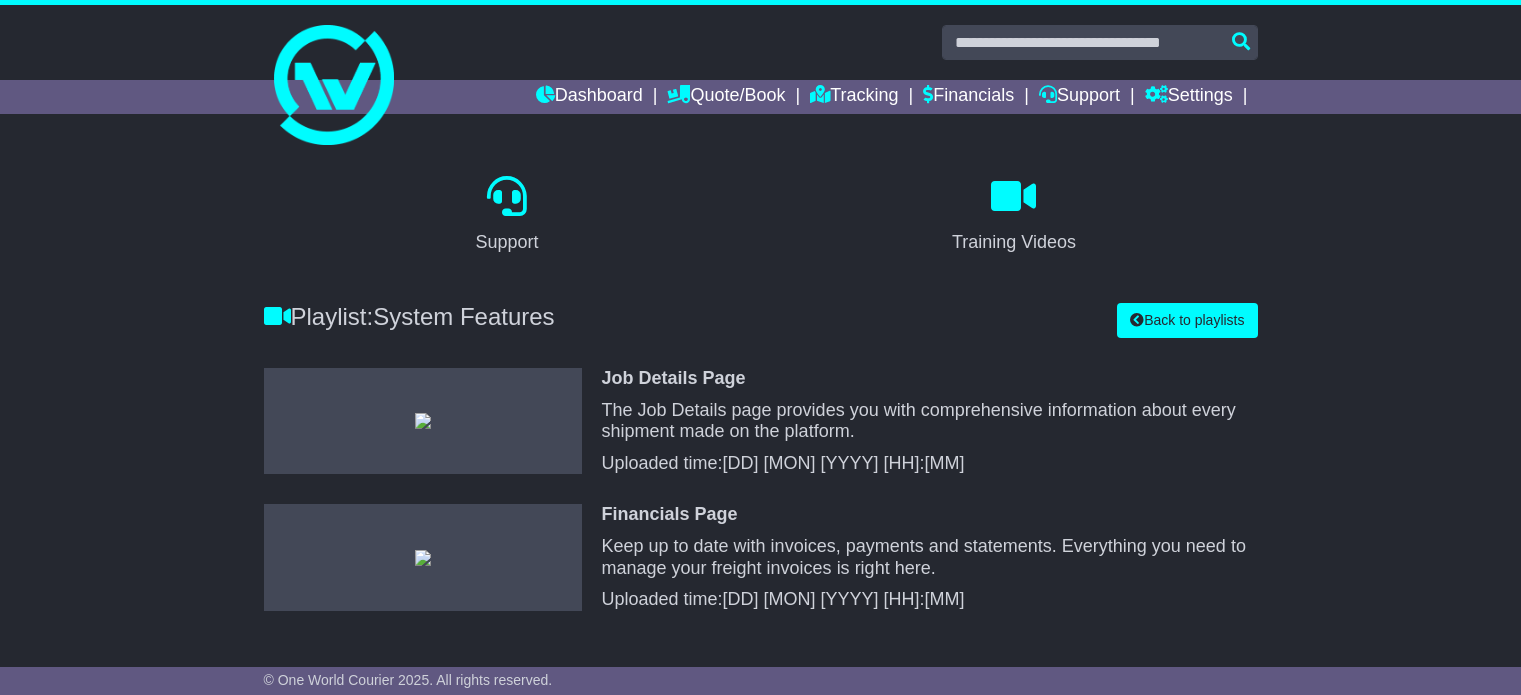 scroll, scrollTop: 81, scrollLeft: 0, axis: vertical 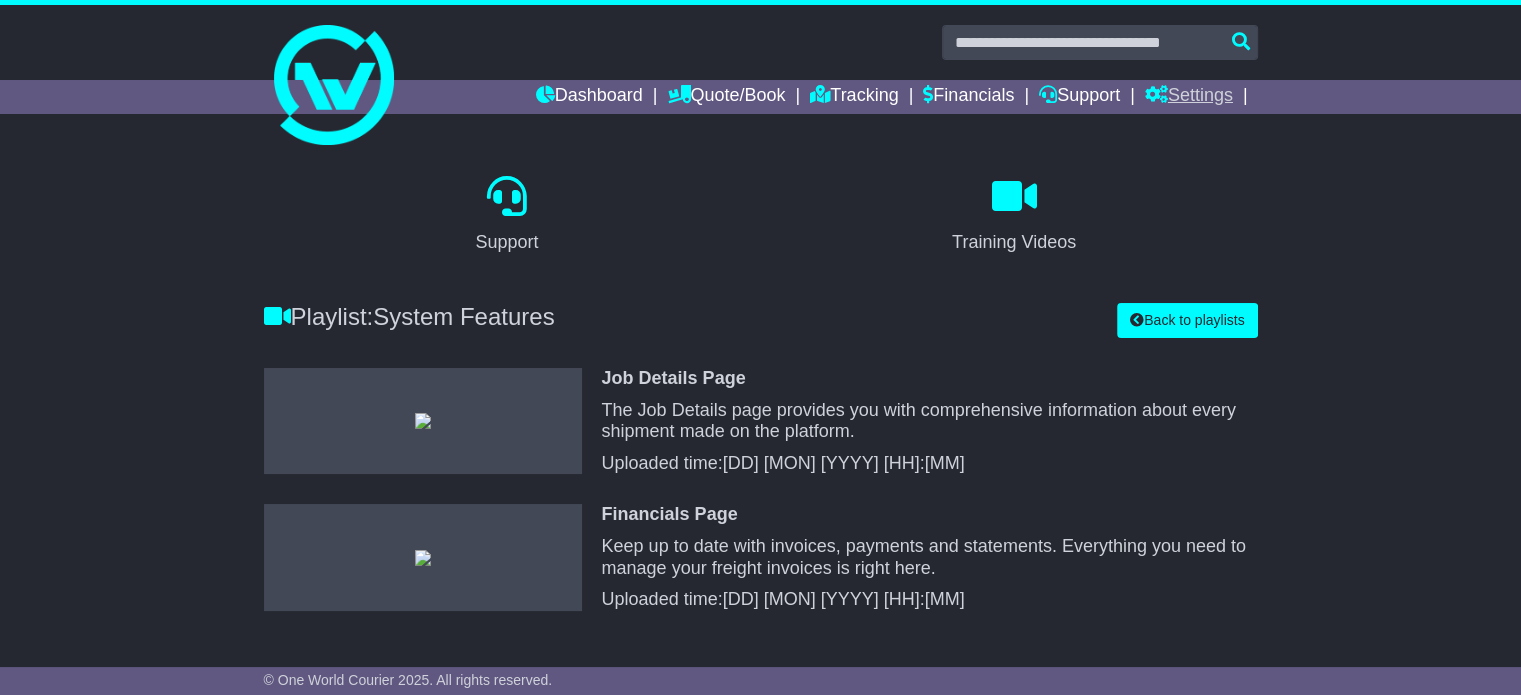 click on "Settings" at bounding box center (1189, 97) 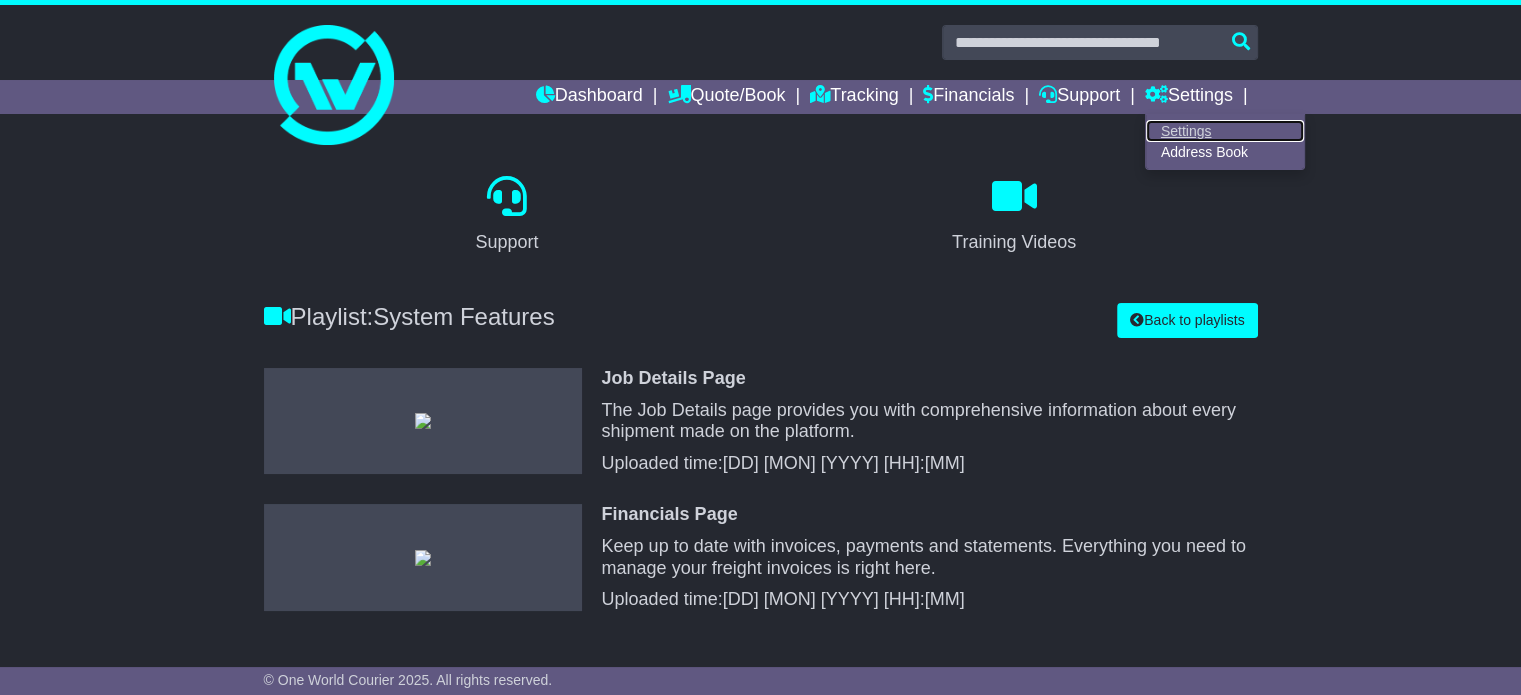 click on "Settings" at bounding box center (1225, 131) 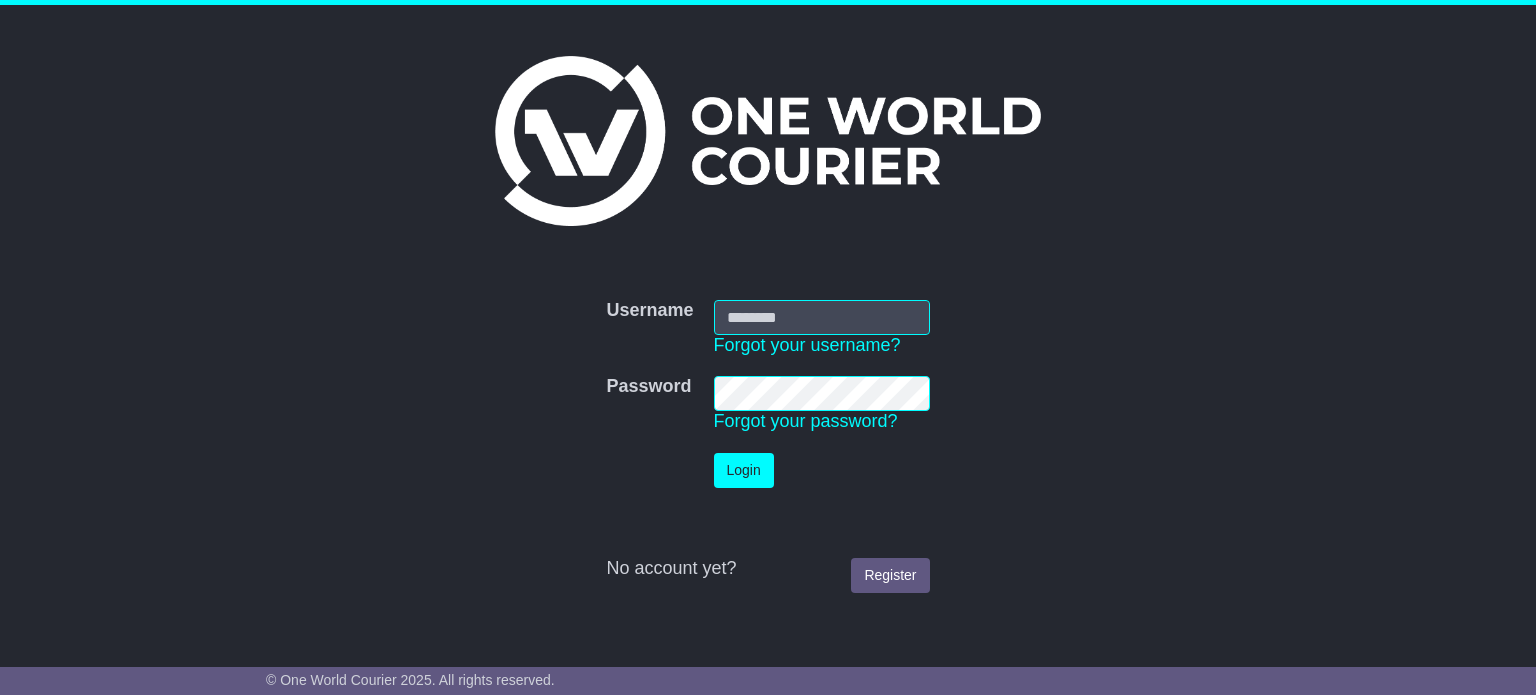 scroll, scrollTop: 0, scrollLeft: 0, axis: both 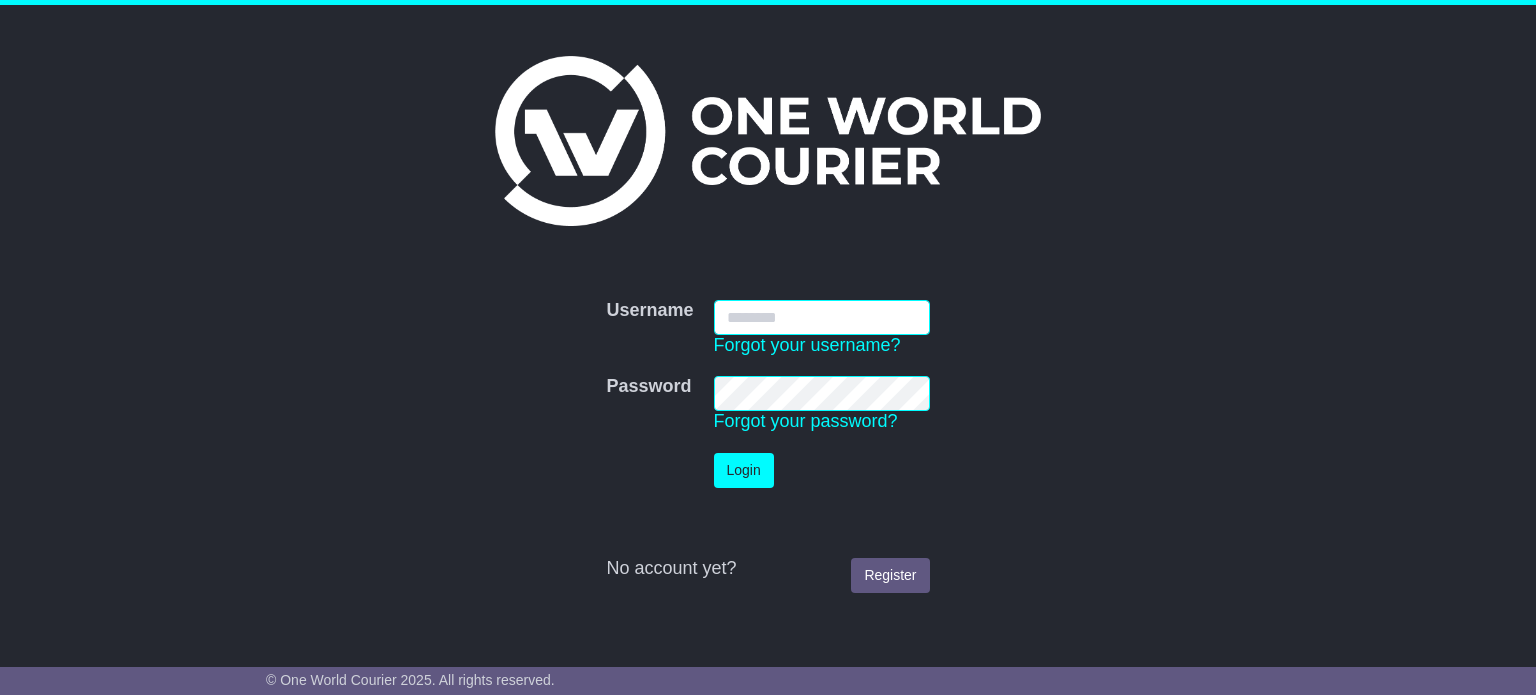 click on "Username" at bounding box center (822, 317) 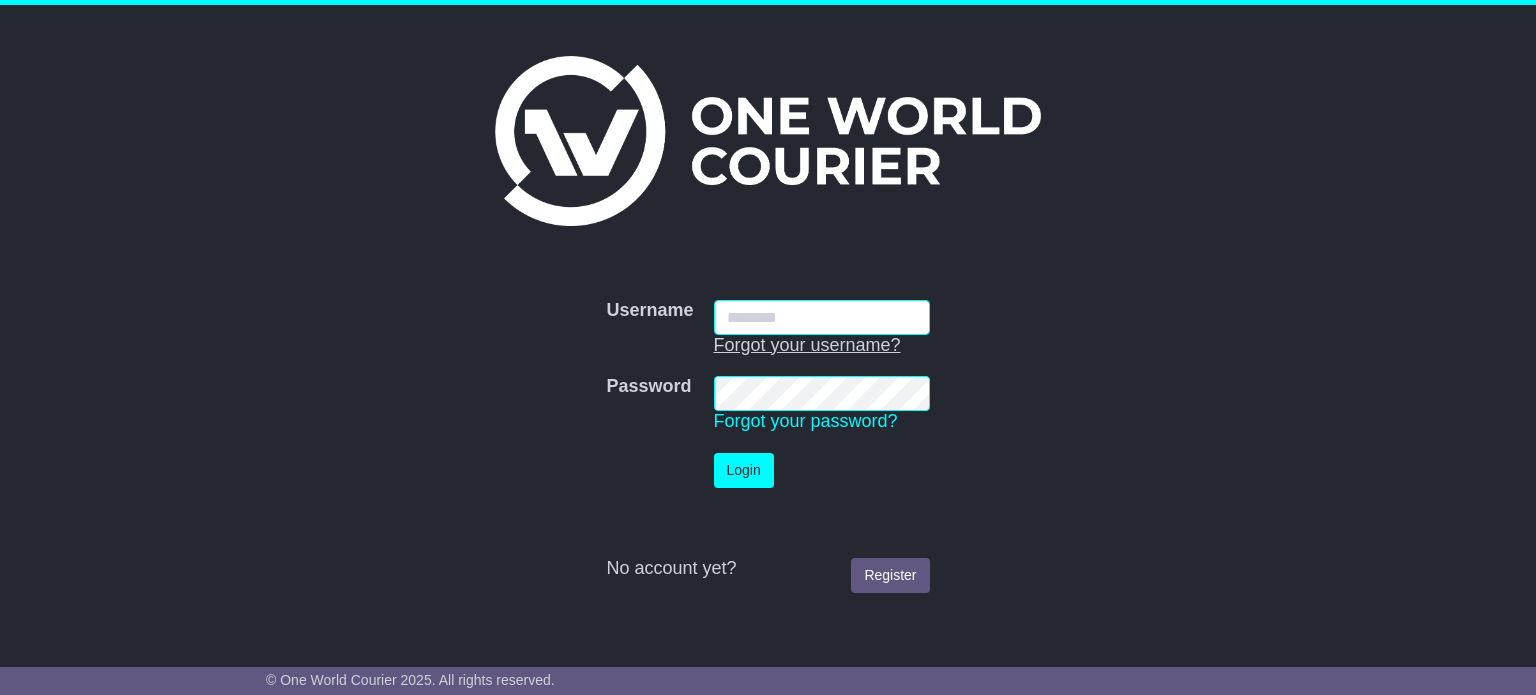 type on "**********" 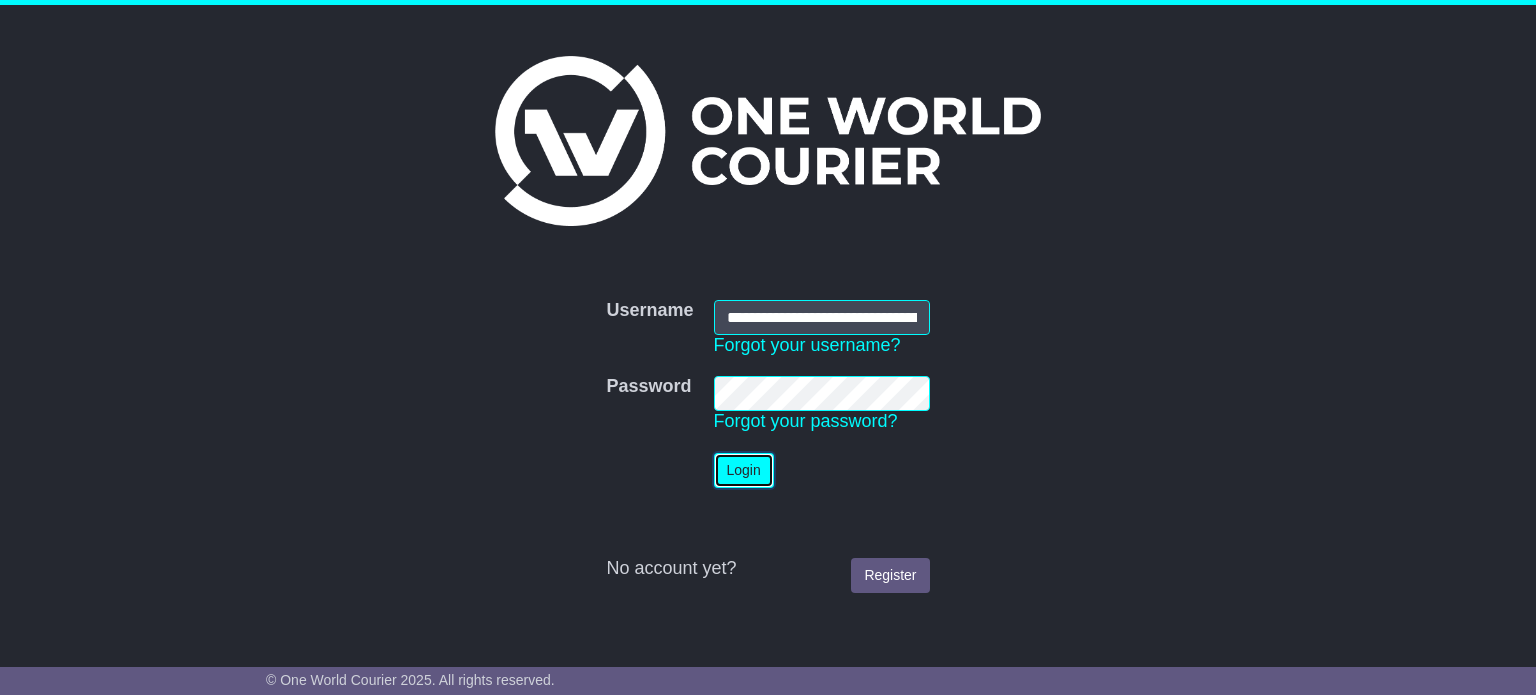 click on "Login" at bounding box center [744, 470] 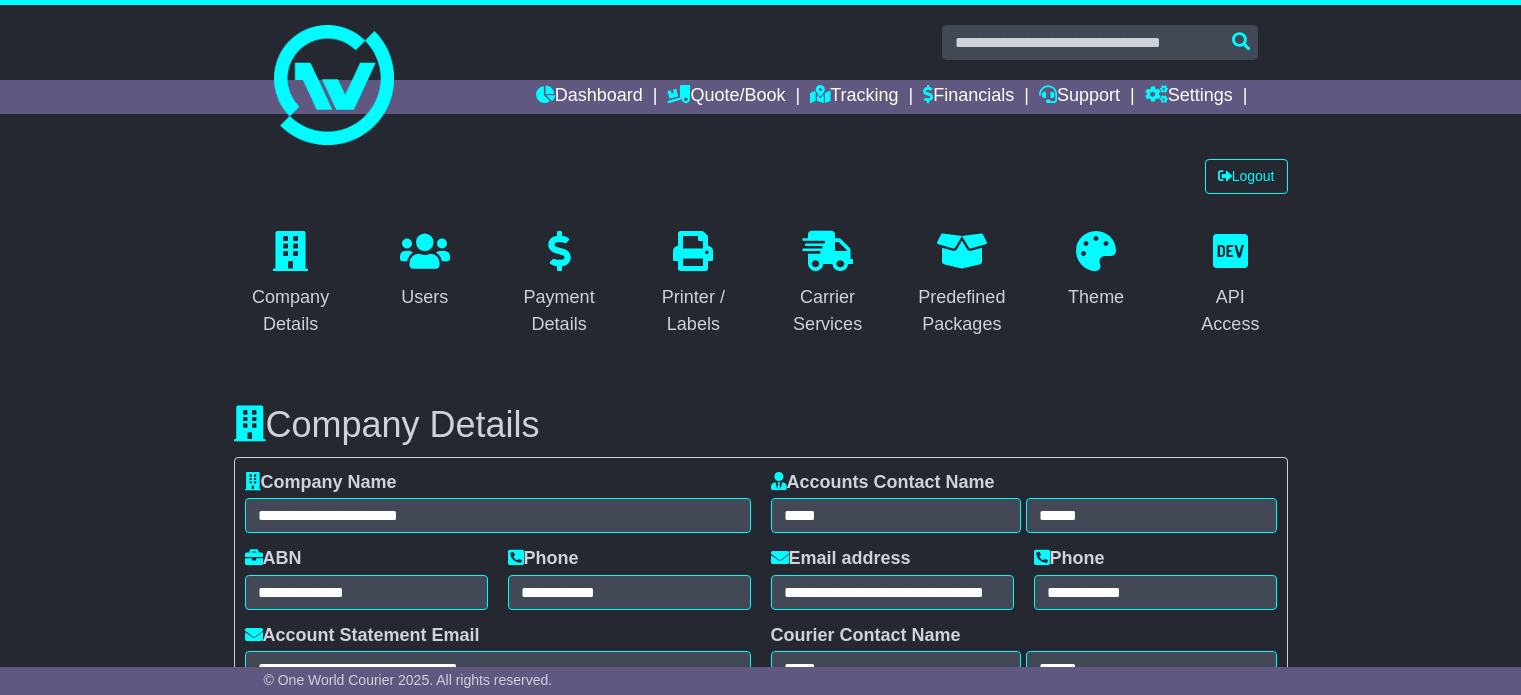 select on "**********" 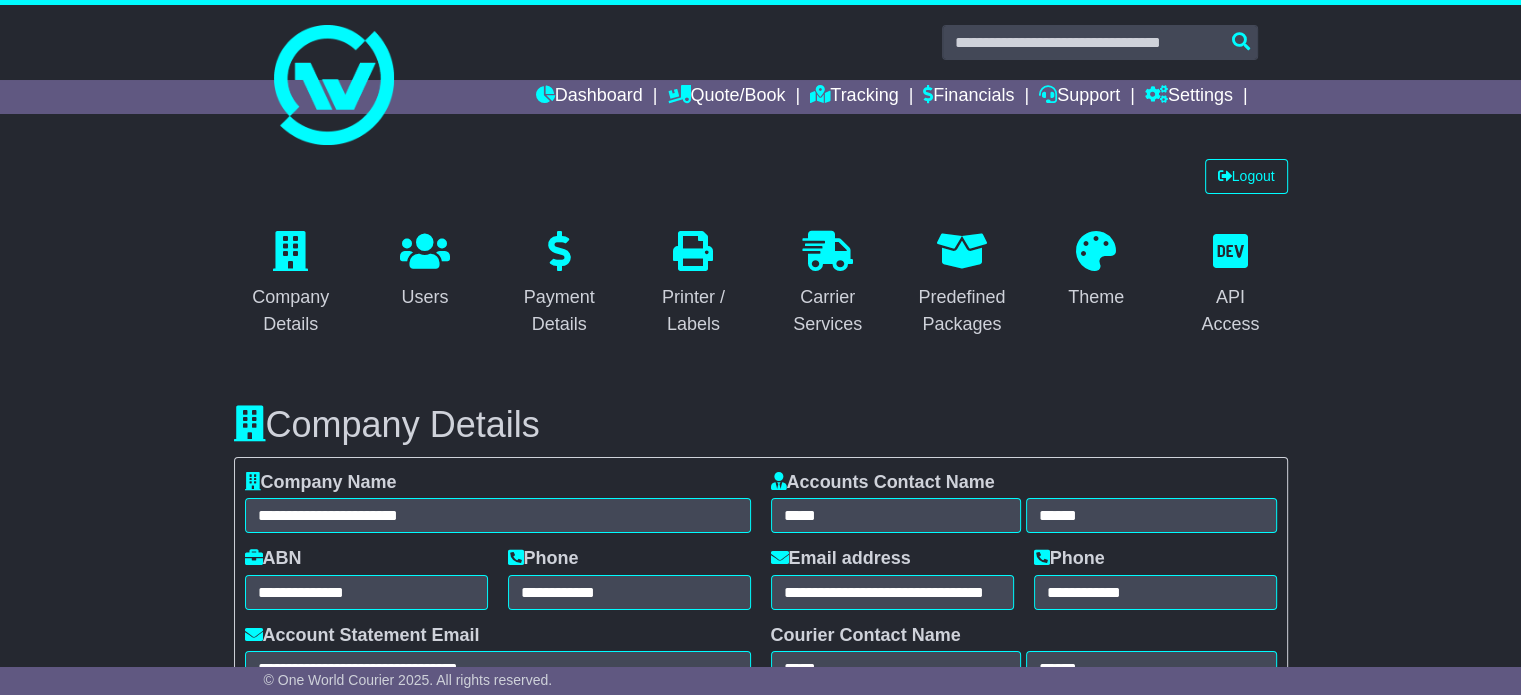 scroll, scrollTop: 0, scrollLeft: 0, axis: both 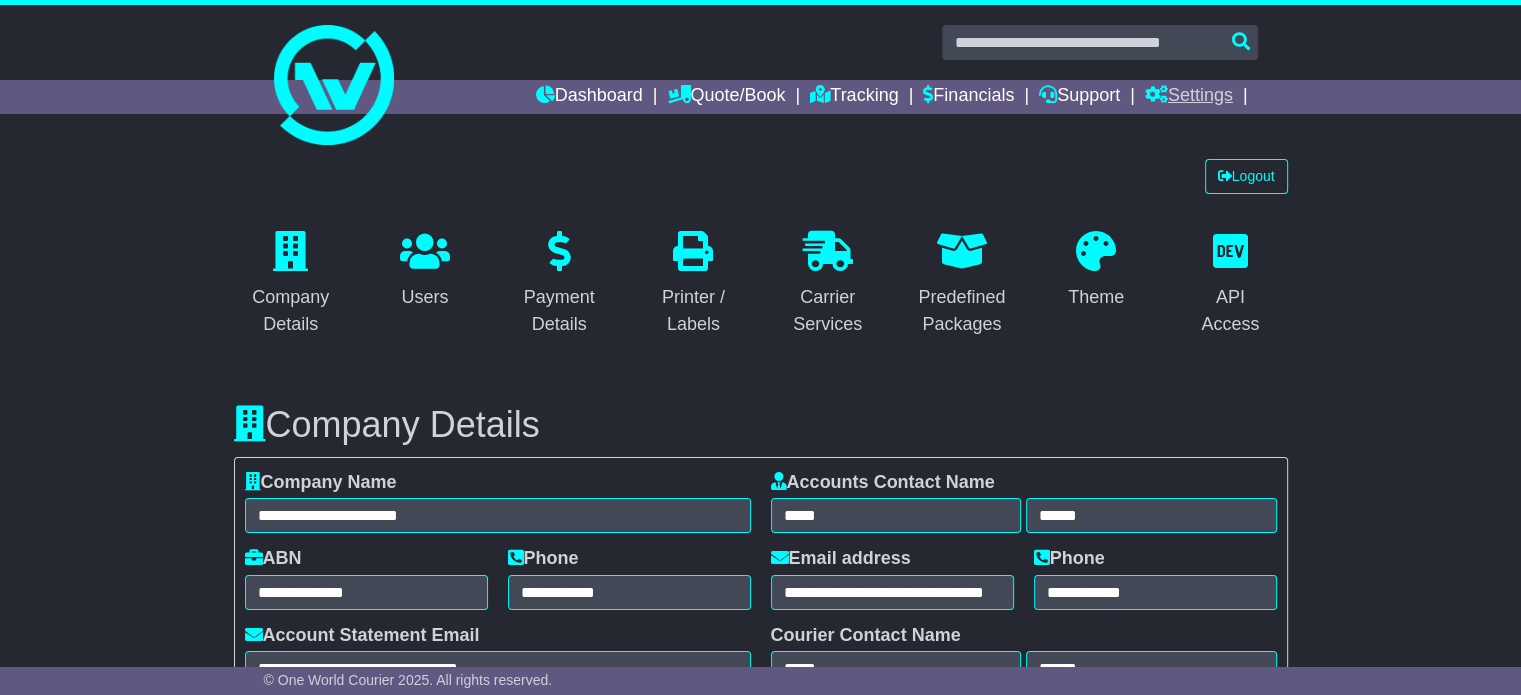click on "Settings" at bounding box center (1189, 97) 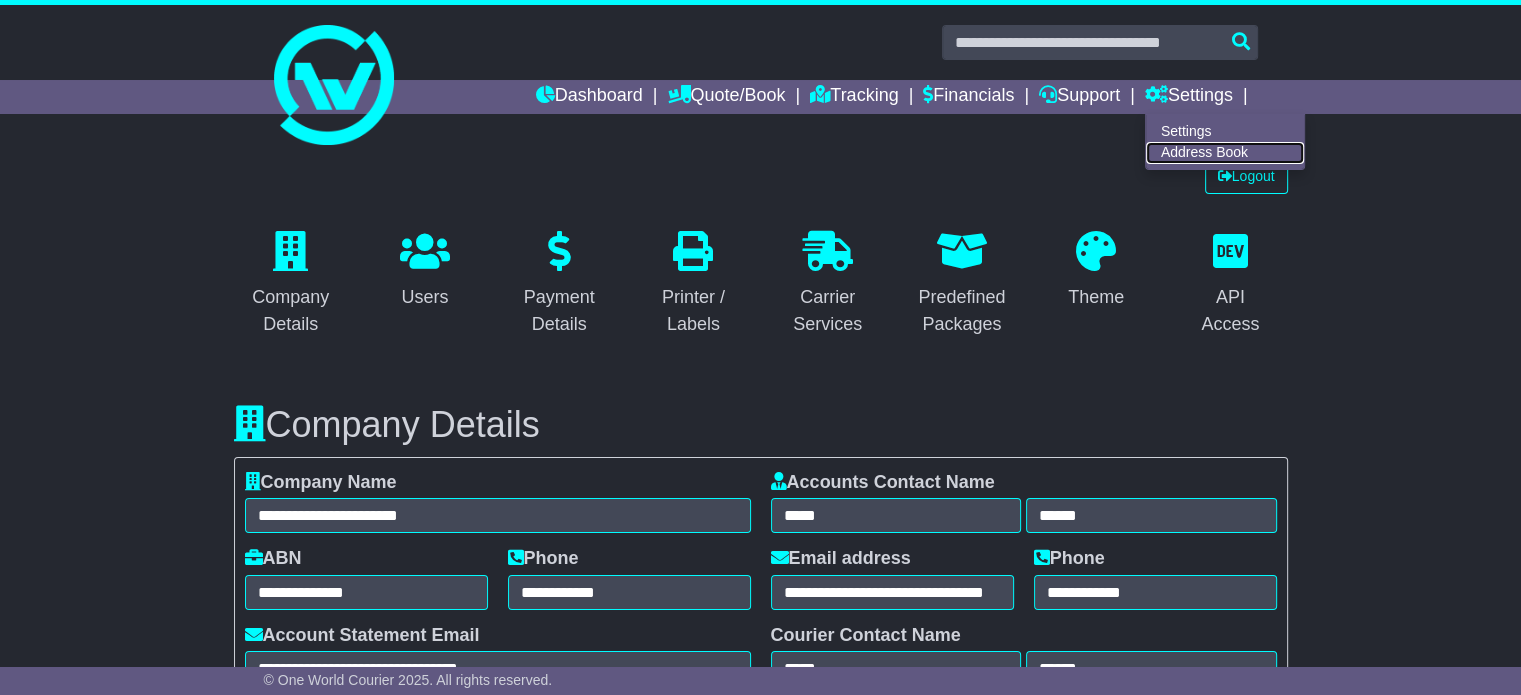 click on "Address Book" at bounding box center [1225, 153] 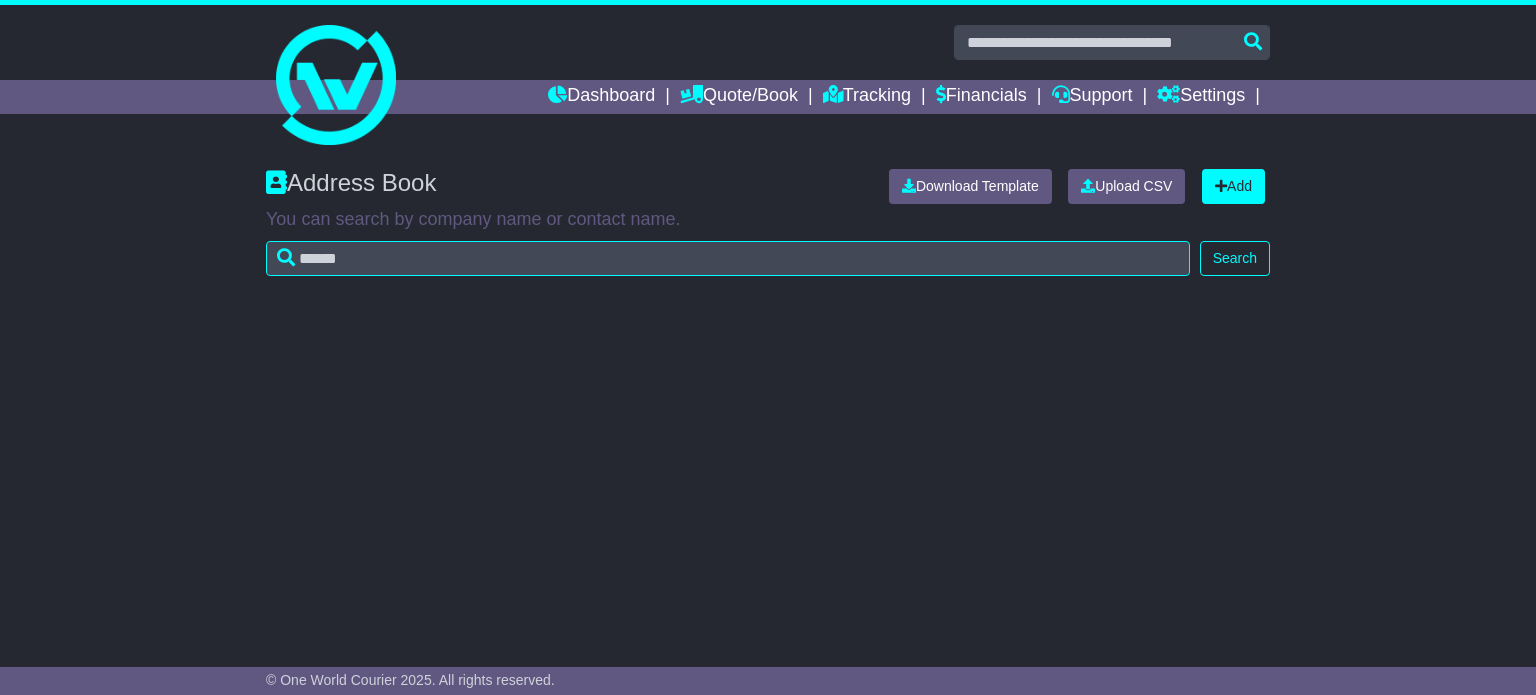 scroll, scrollTop: 0, scrollLeft: 0, axis: both 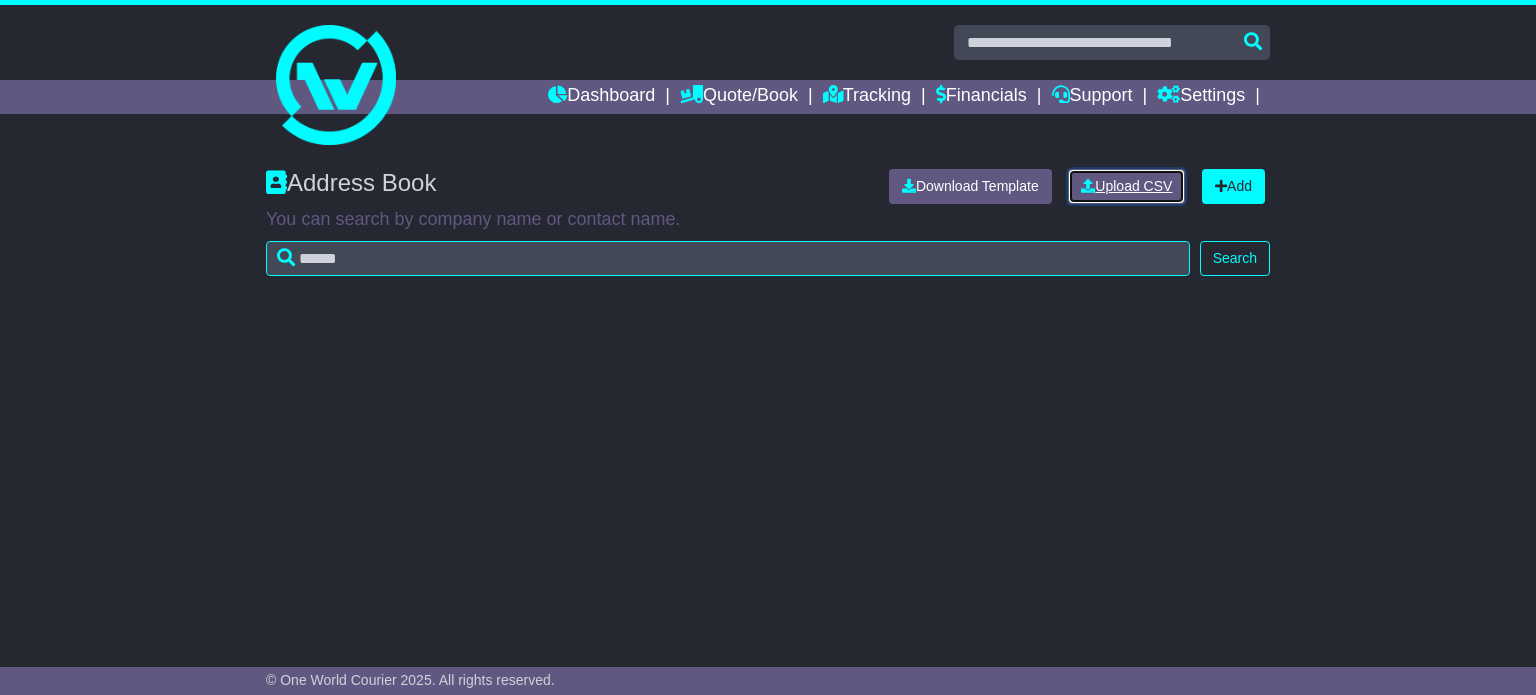 click on "Upload CSV" at bounding box center [1126, 186] 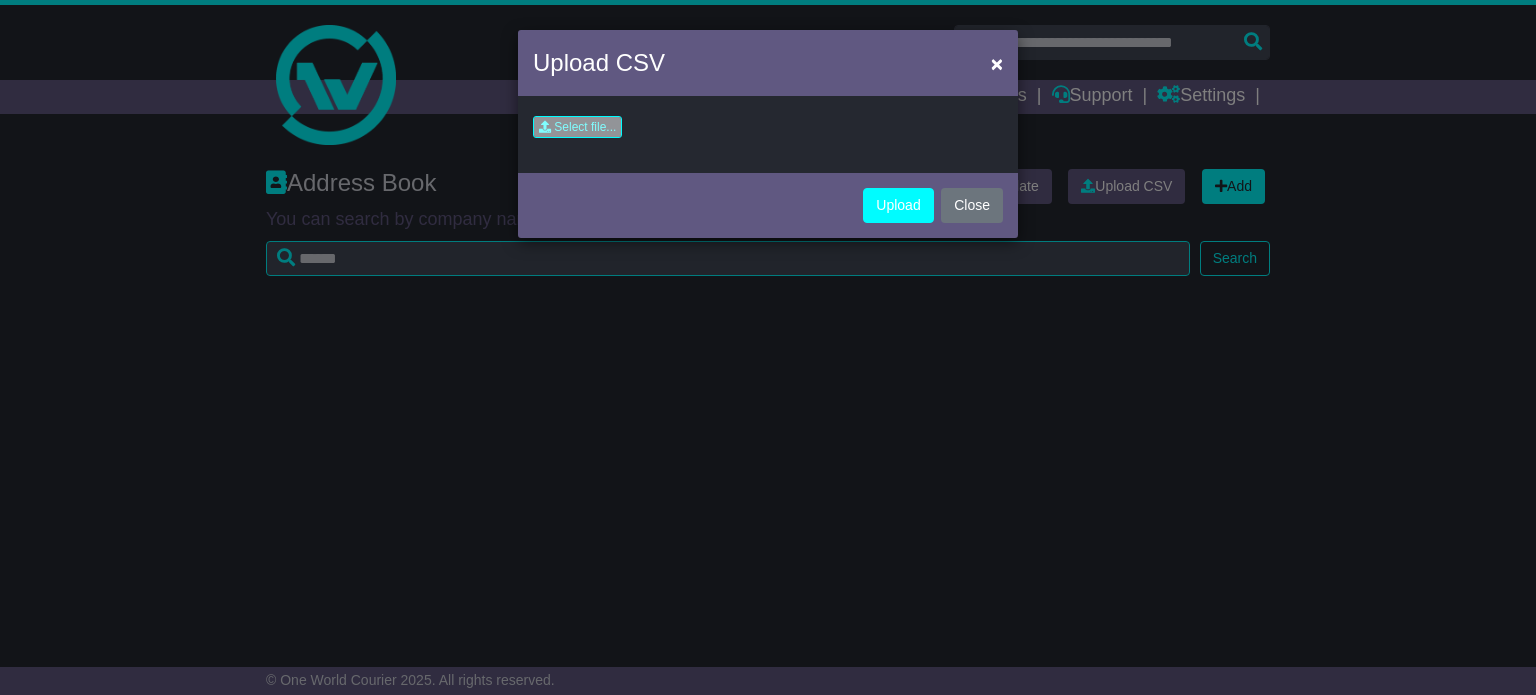 click at bounding box center (469, 132) 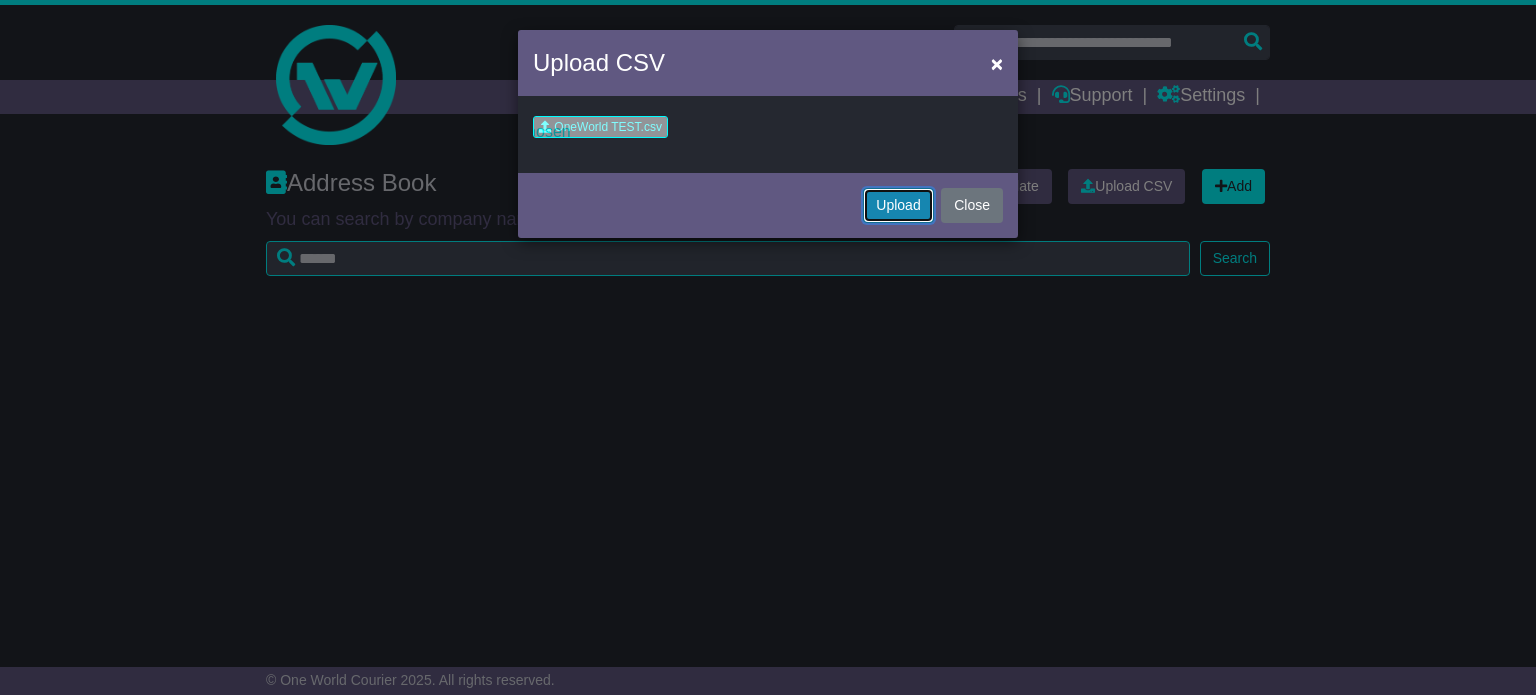 click on "Upload" at bounding box center (898, 205) 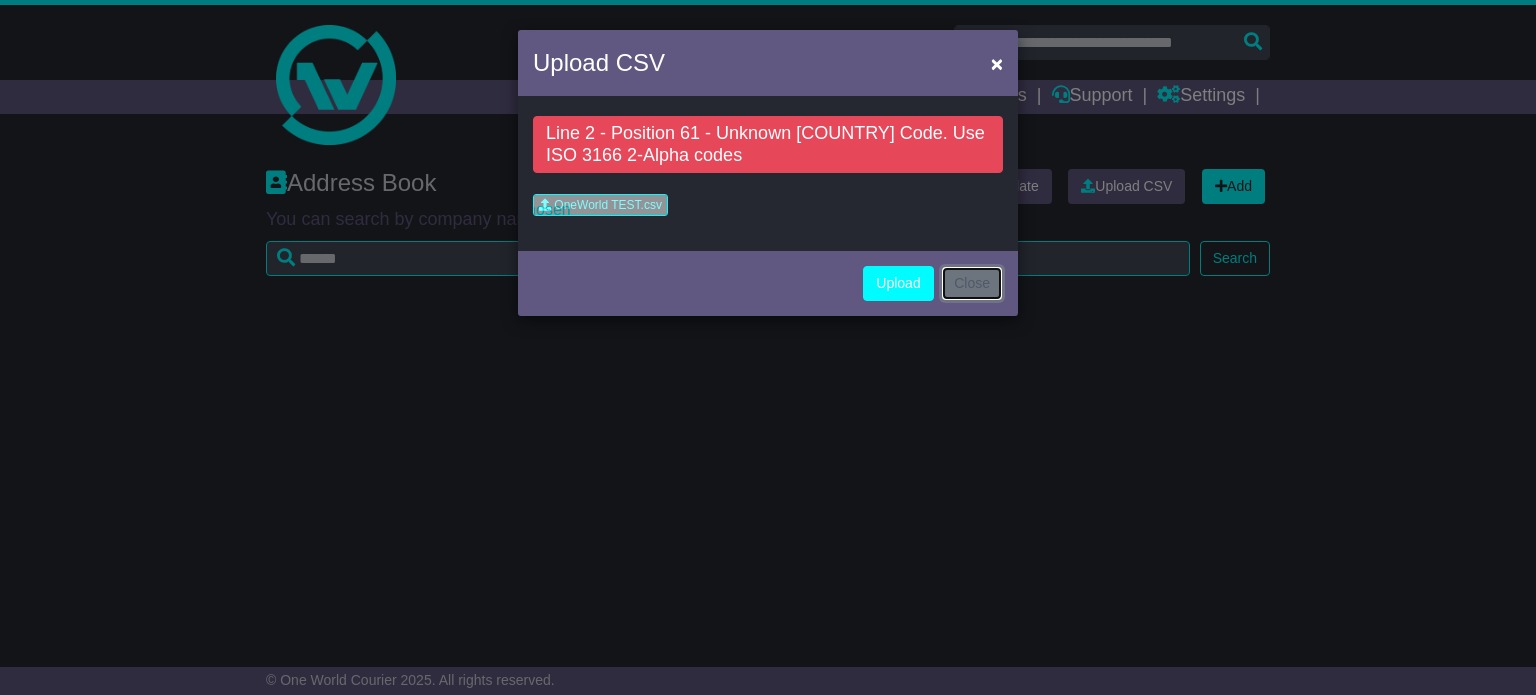 click on "Close" at bounding box center [972, 283] 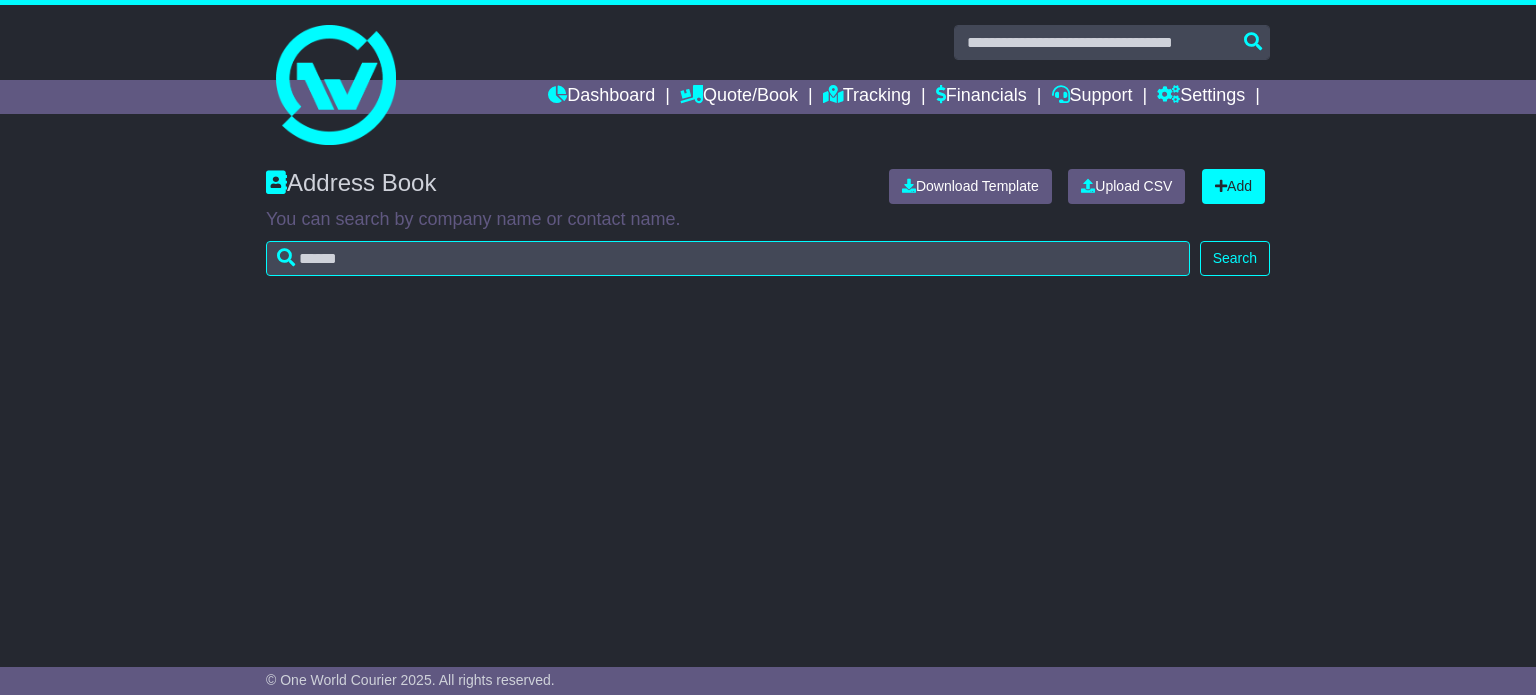 scroll, scrollTop: 0, scrollLeft: 0, axis: both 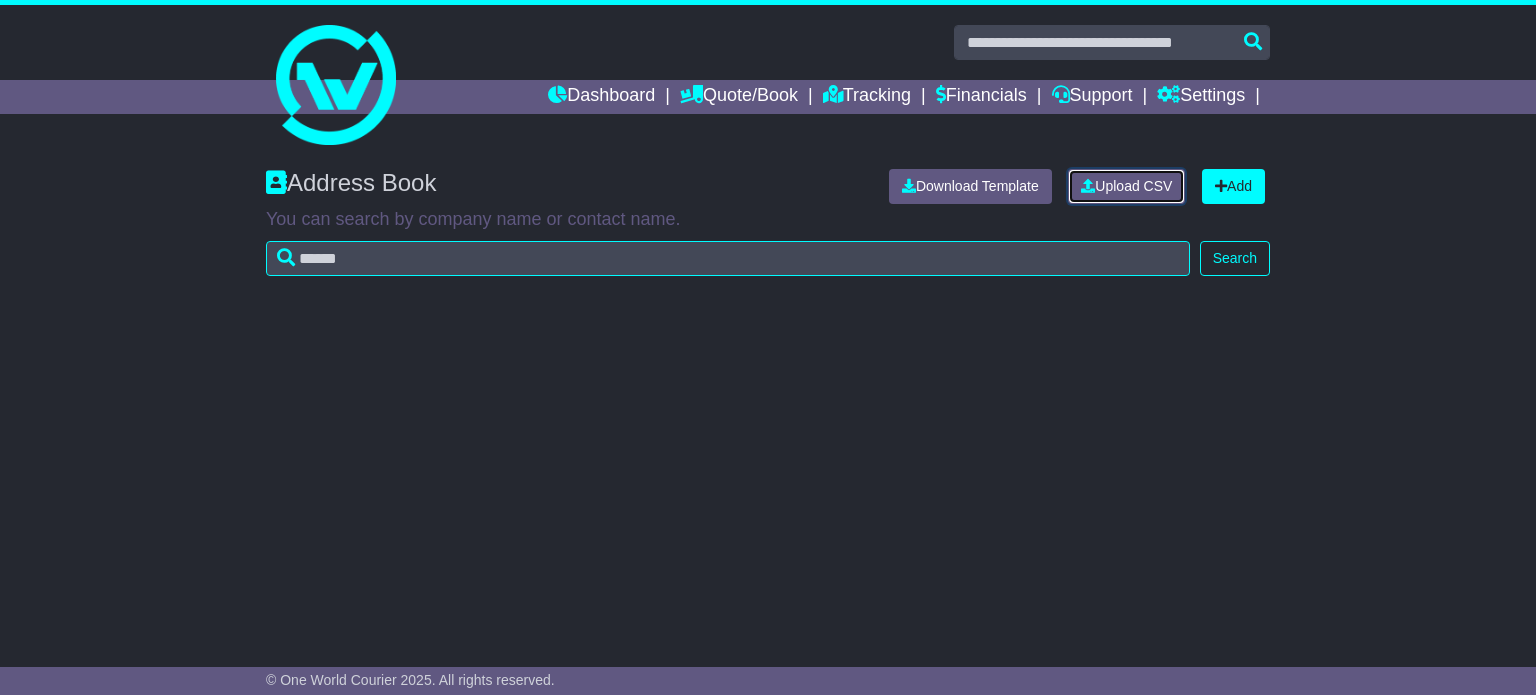 click on "Upload CSV" at bounding box center (1126, 186) 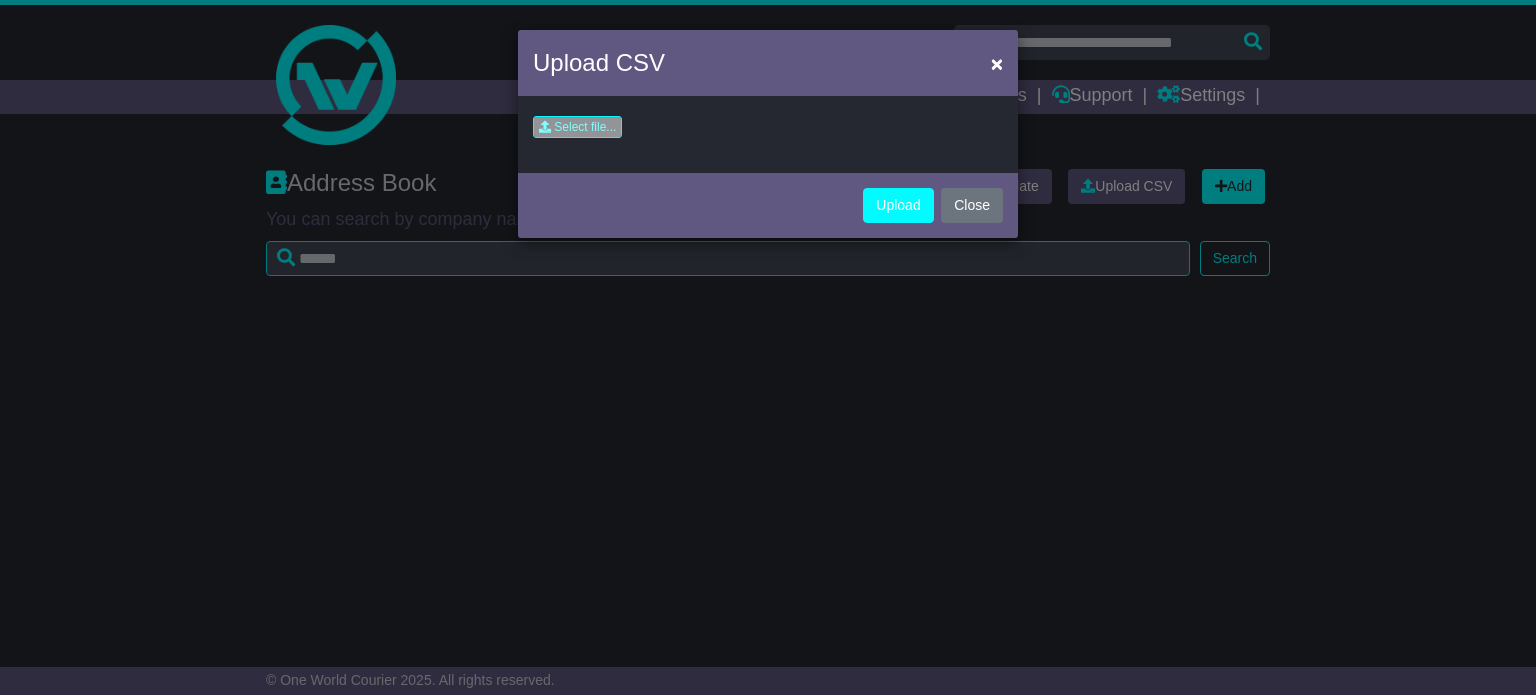 click at bounding box center (469, 132) 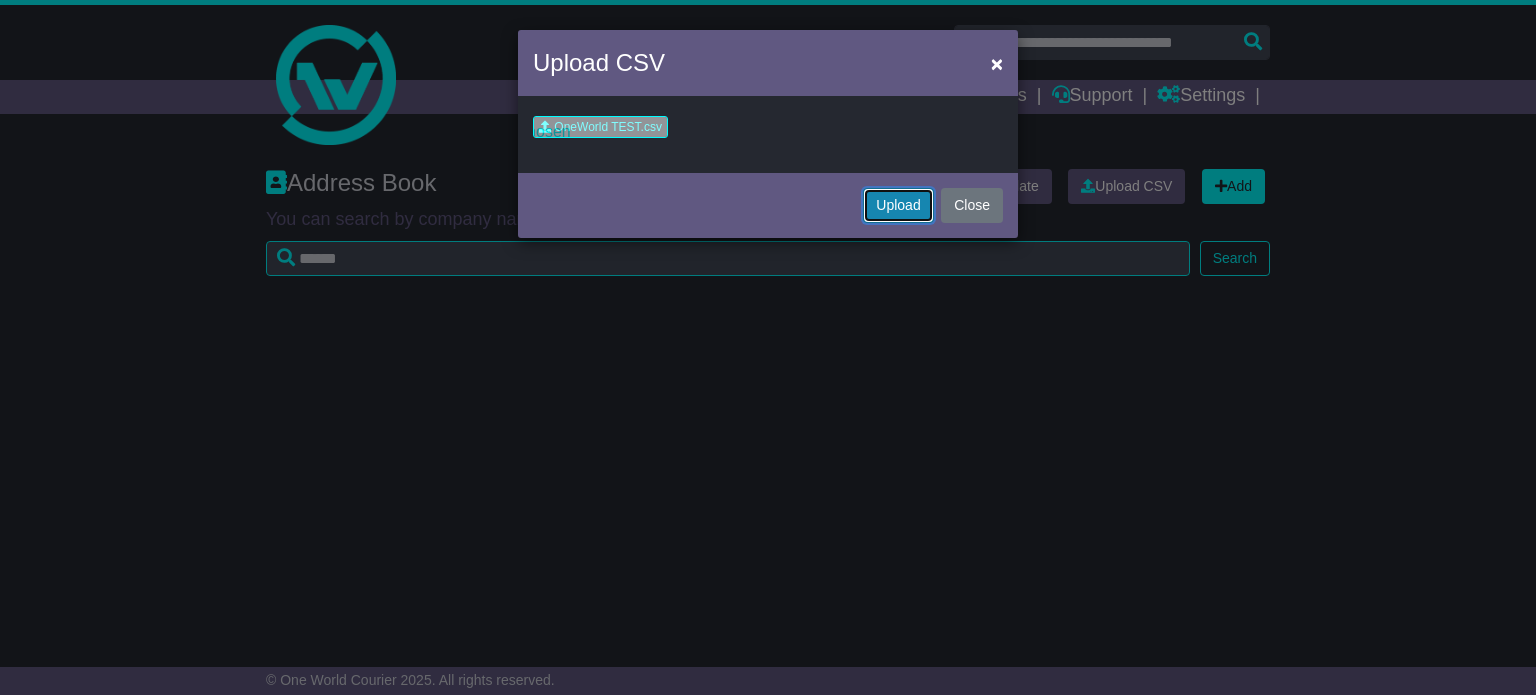 click on "Upload" at bounding box center [898, 205] 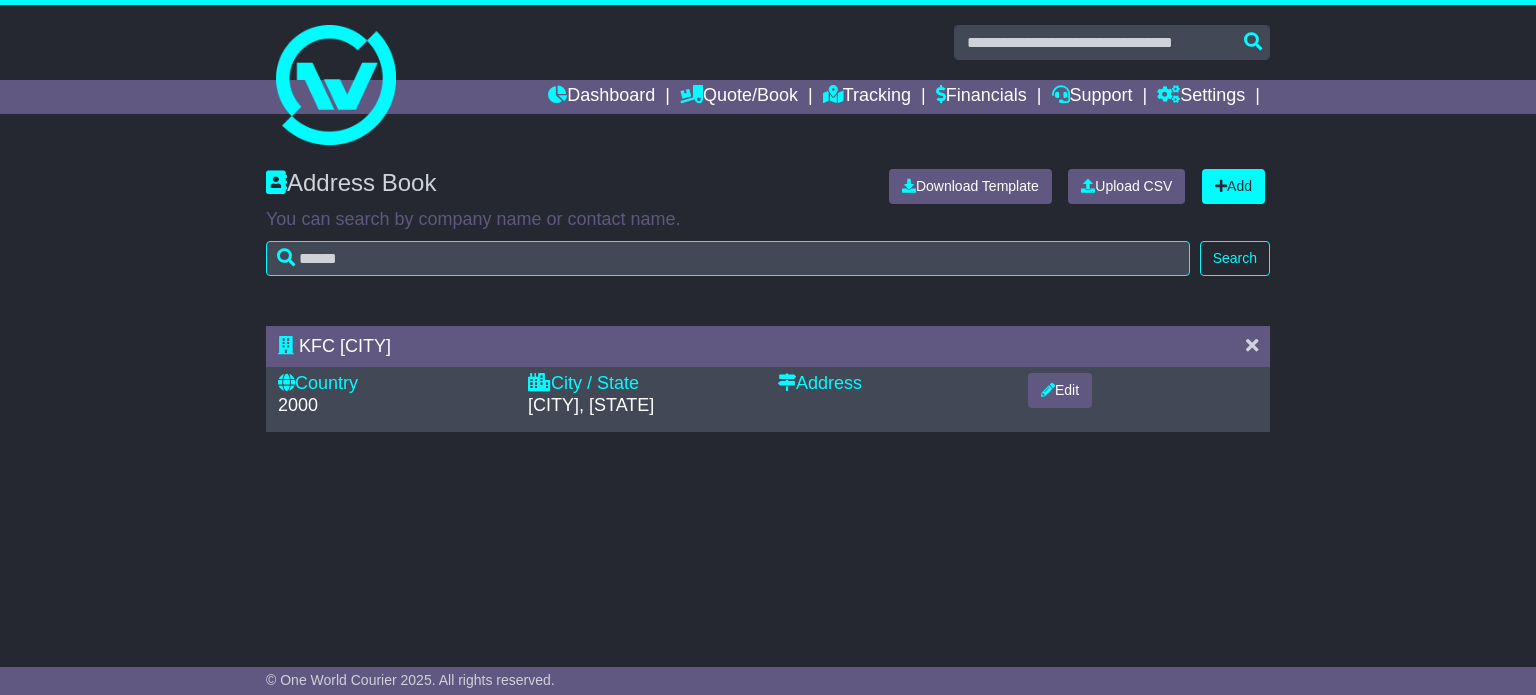 scroll, scrollTop: 0, scrollLeft: 0, axis: both 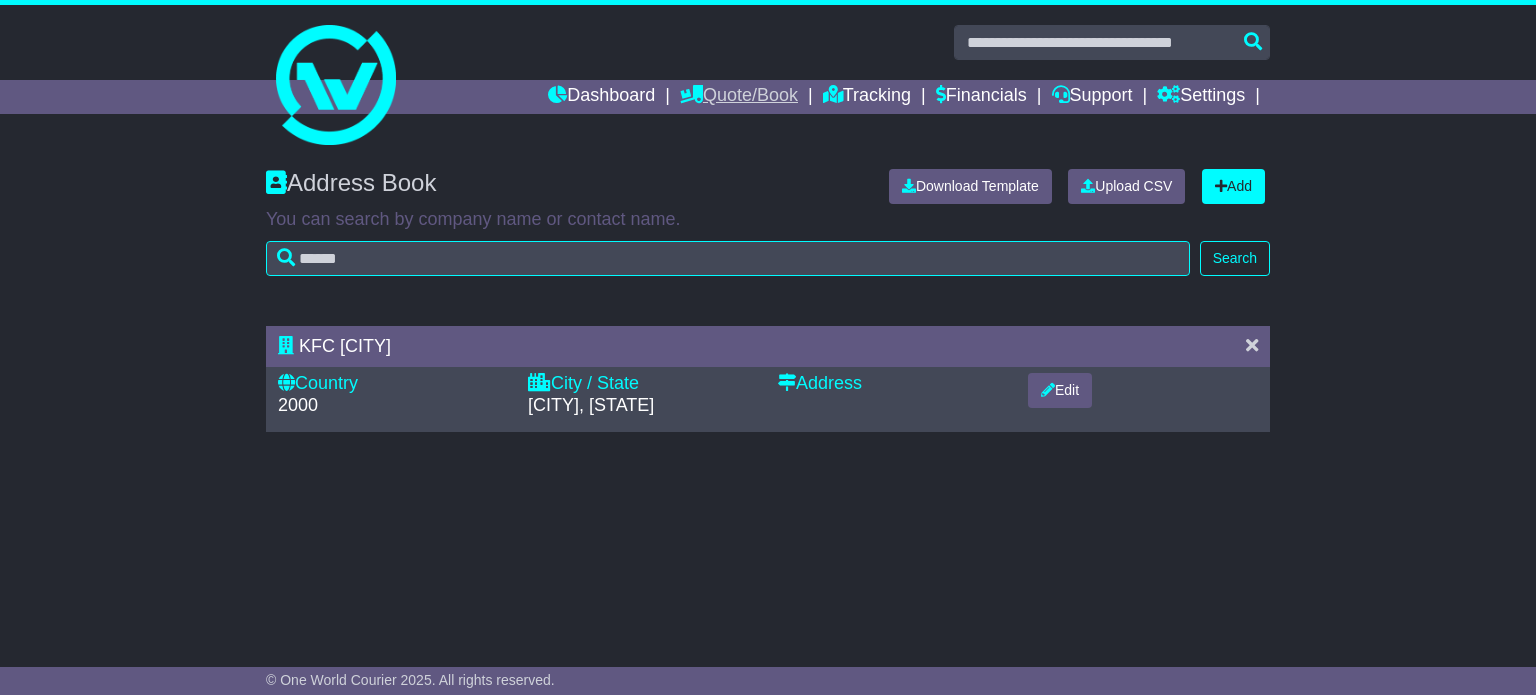 click on "Quote/Book" at bounding box center (739, 97) 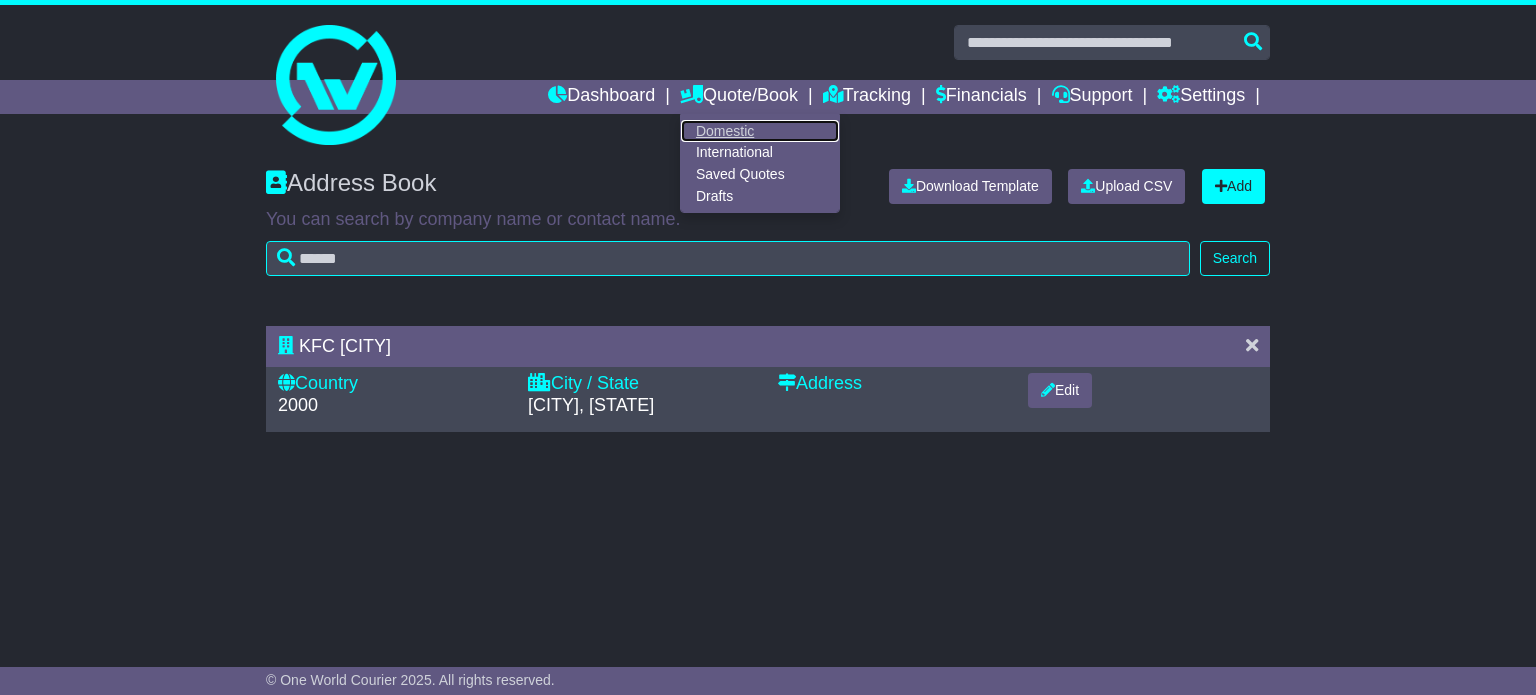 click on "Domestic" at bounding box center (760, 131) 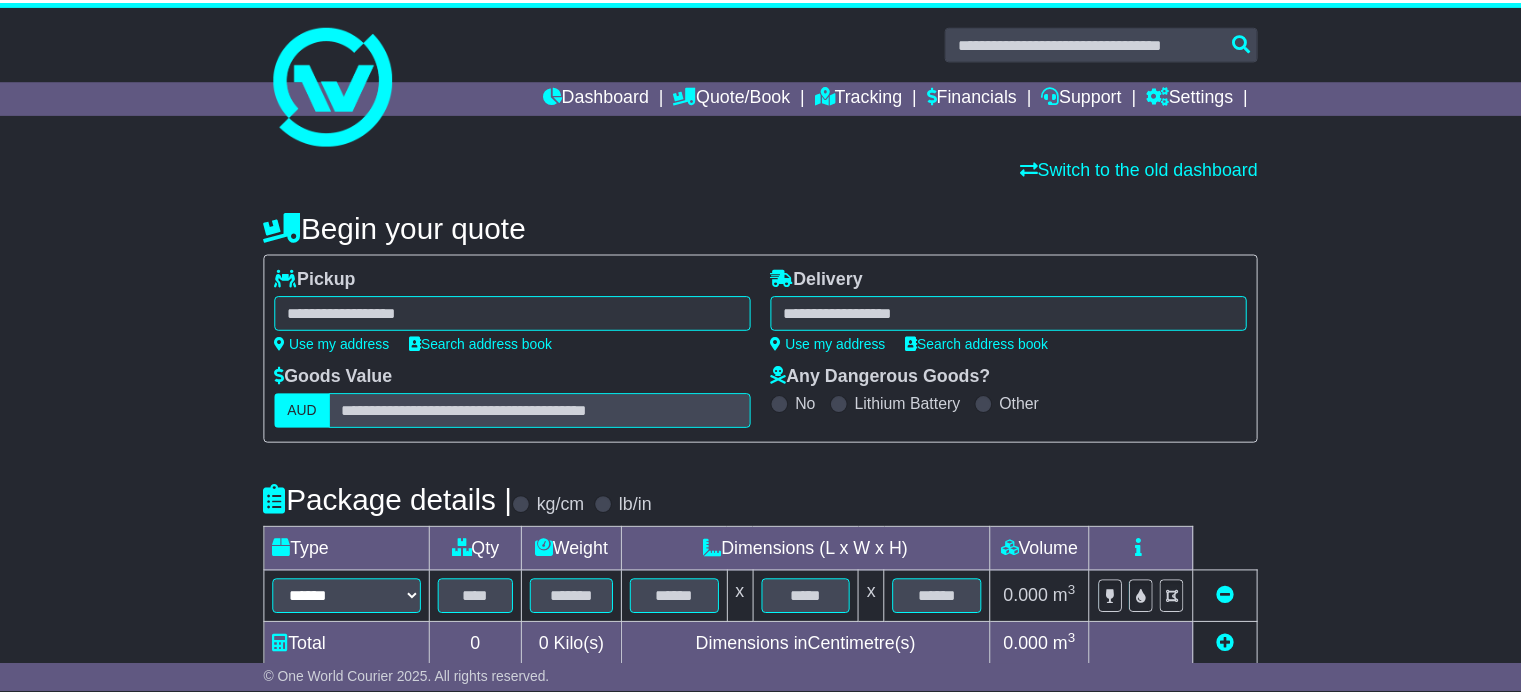 scroll, scrollTop: 0, scrollLeft: 0, axis: both 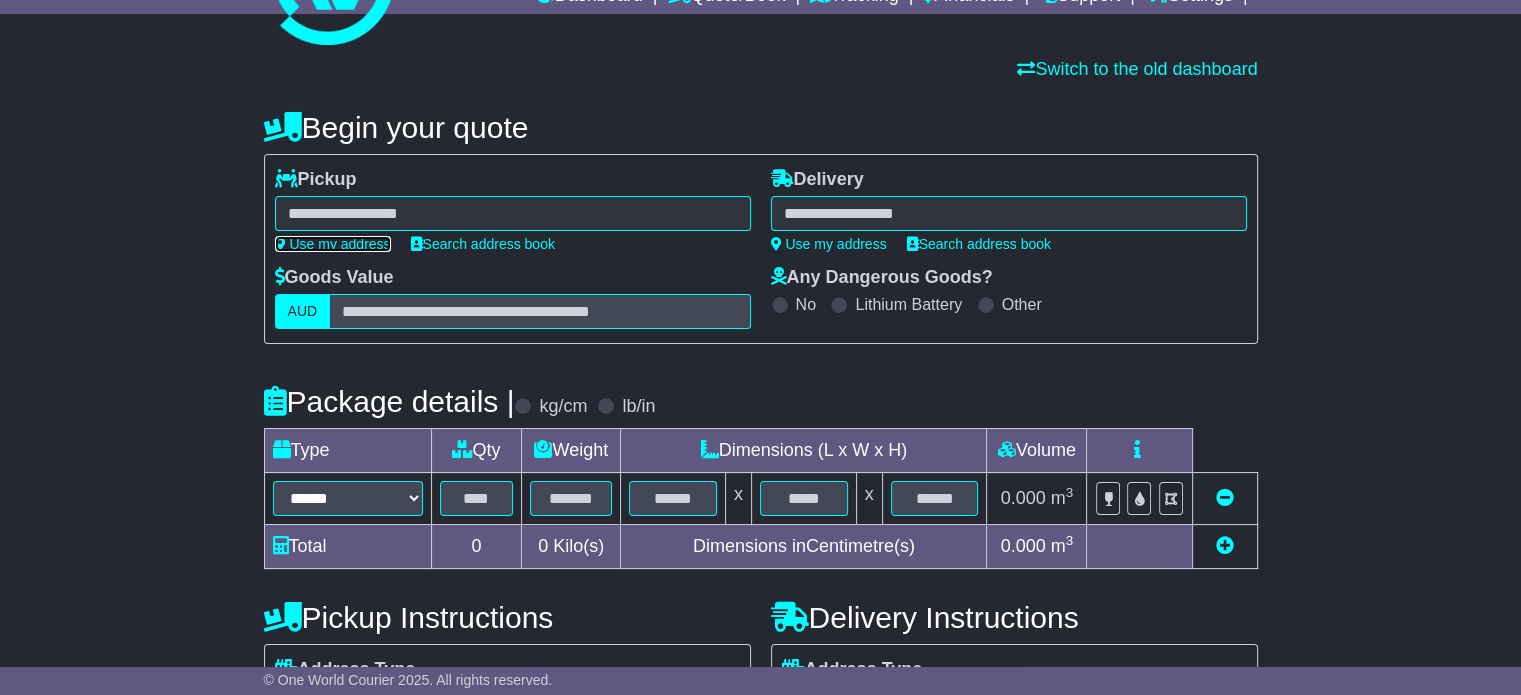 click on "Use my address" at bounding box center (333, 244) 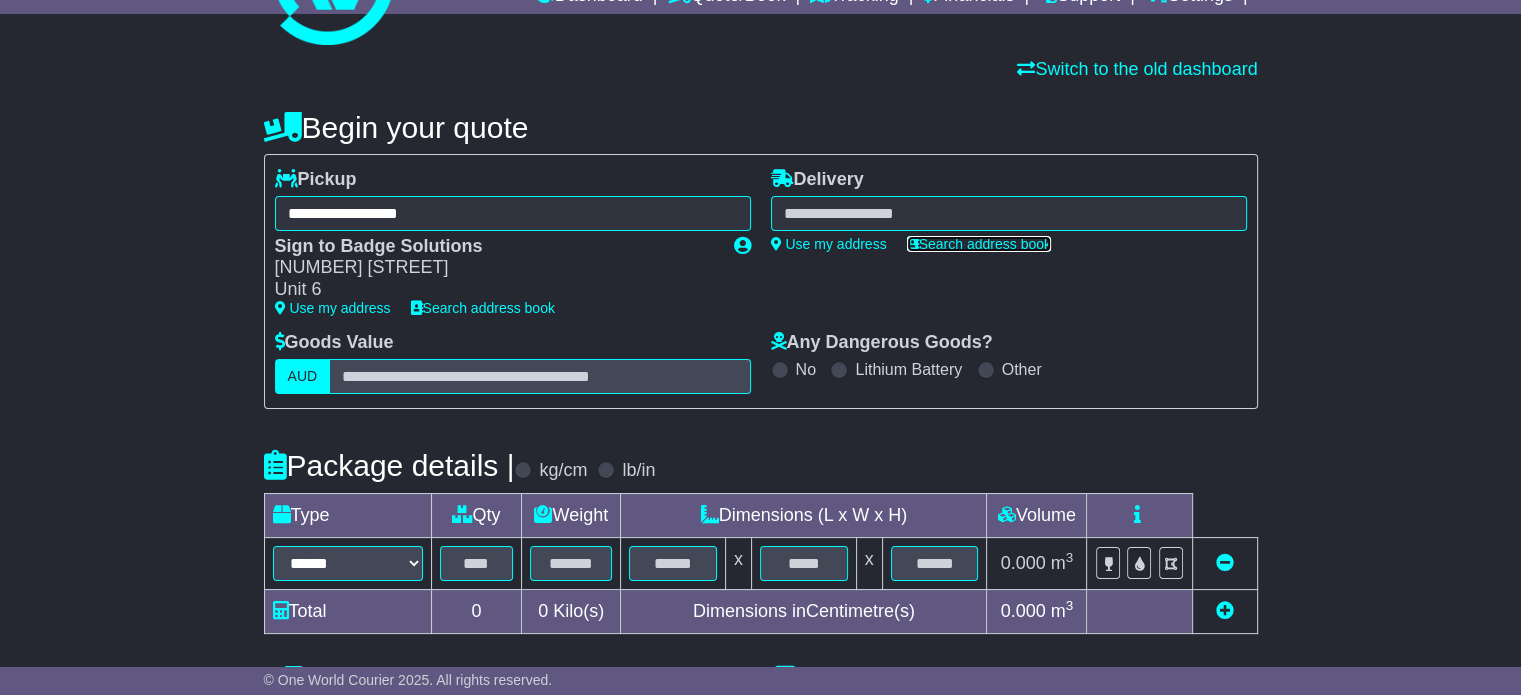 click on "Search address book" at bounding box center (979, 244) 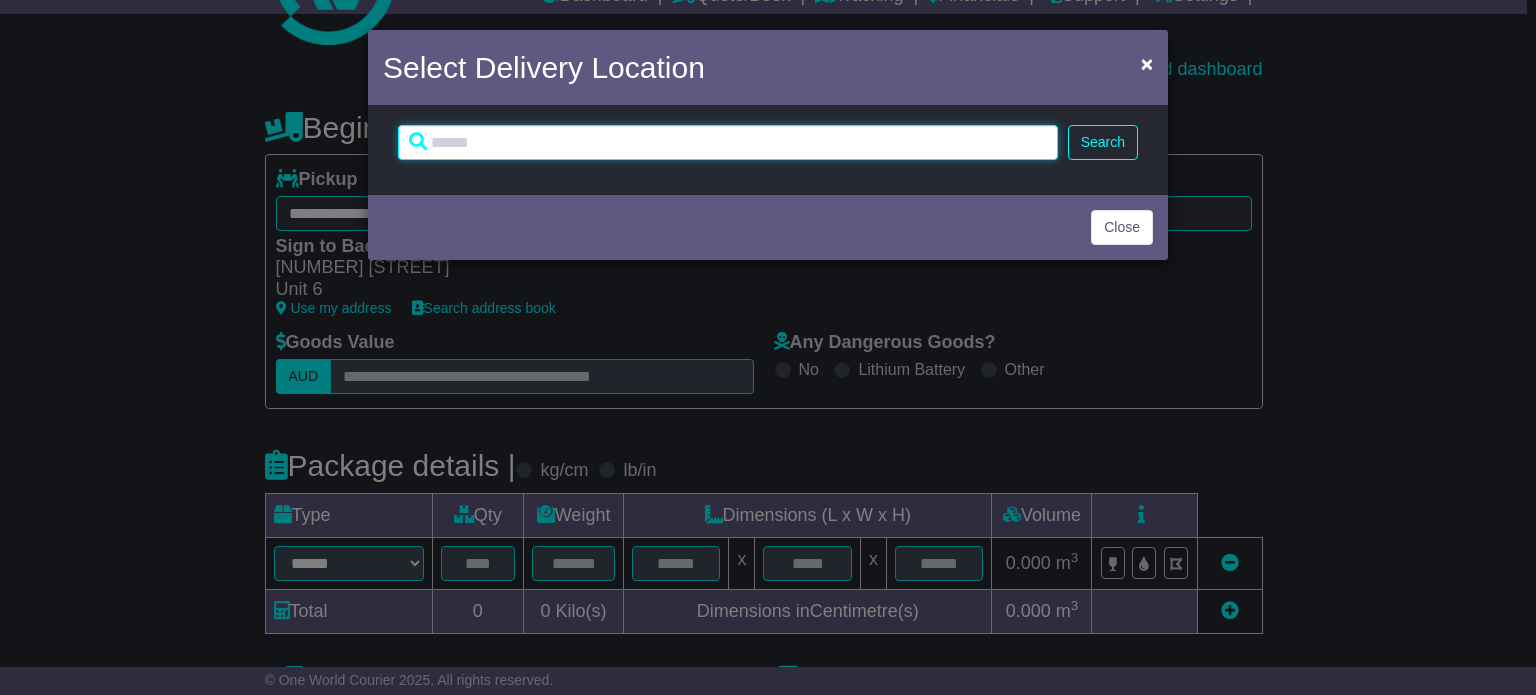 click at bounding box center (728, 142) 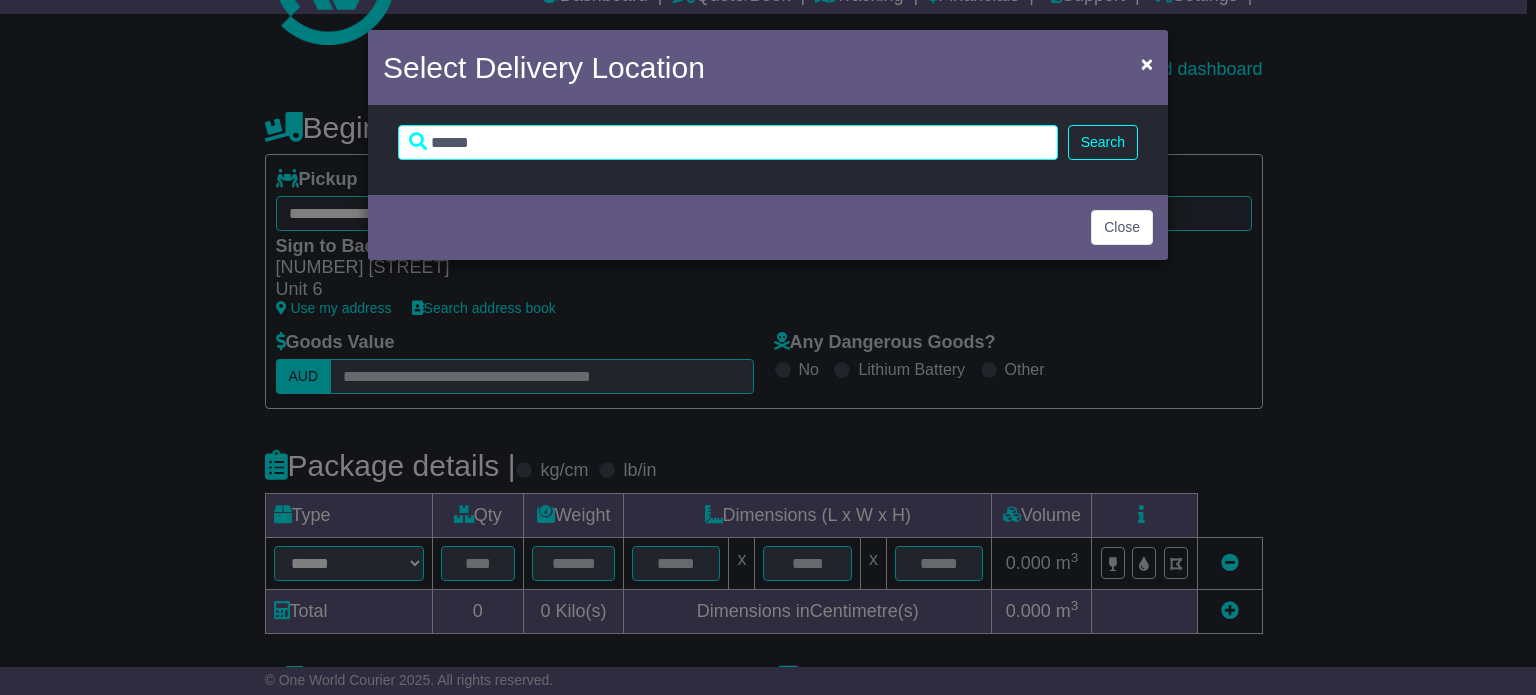 click on "Search" at bounding box center [1103, 142] 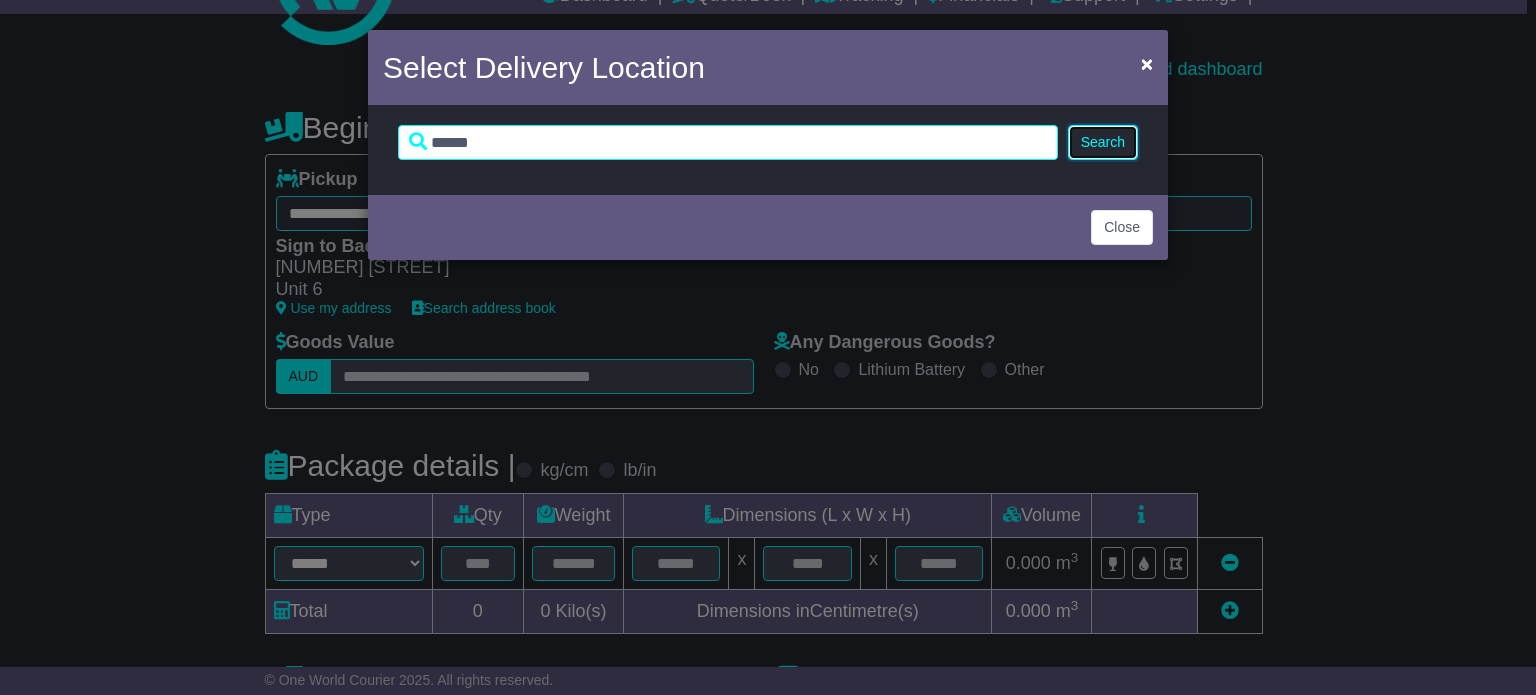 click on "Search" at bounding box center (1103, 142) 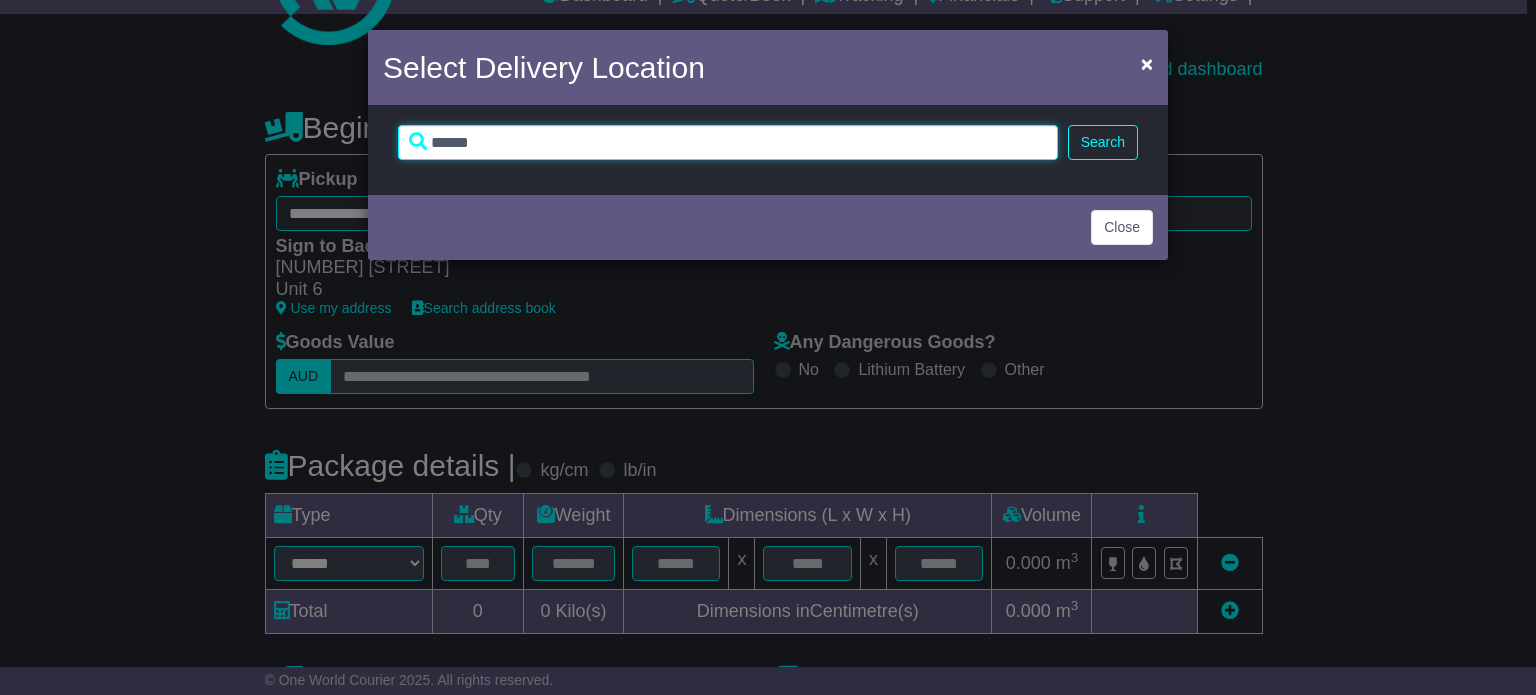 drag, startPoint x: 566, startPoint y: 134, endPoint x: 378, endPoint y: 130, distance: 188.04254 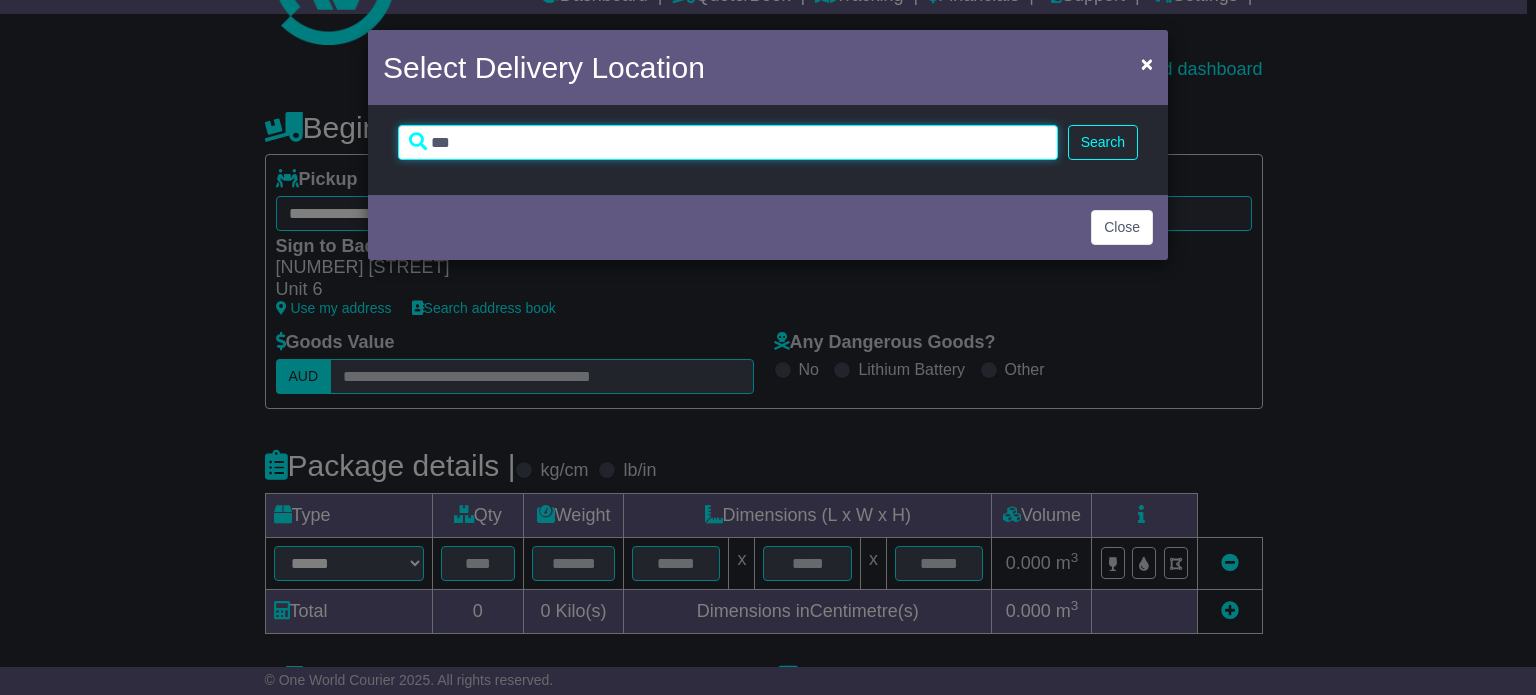 type on "***" 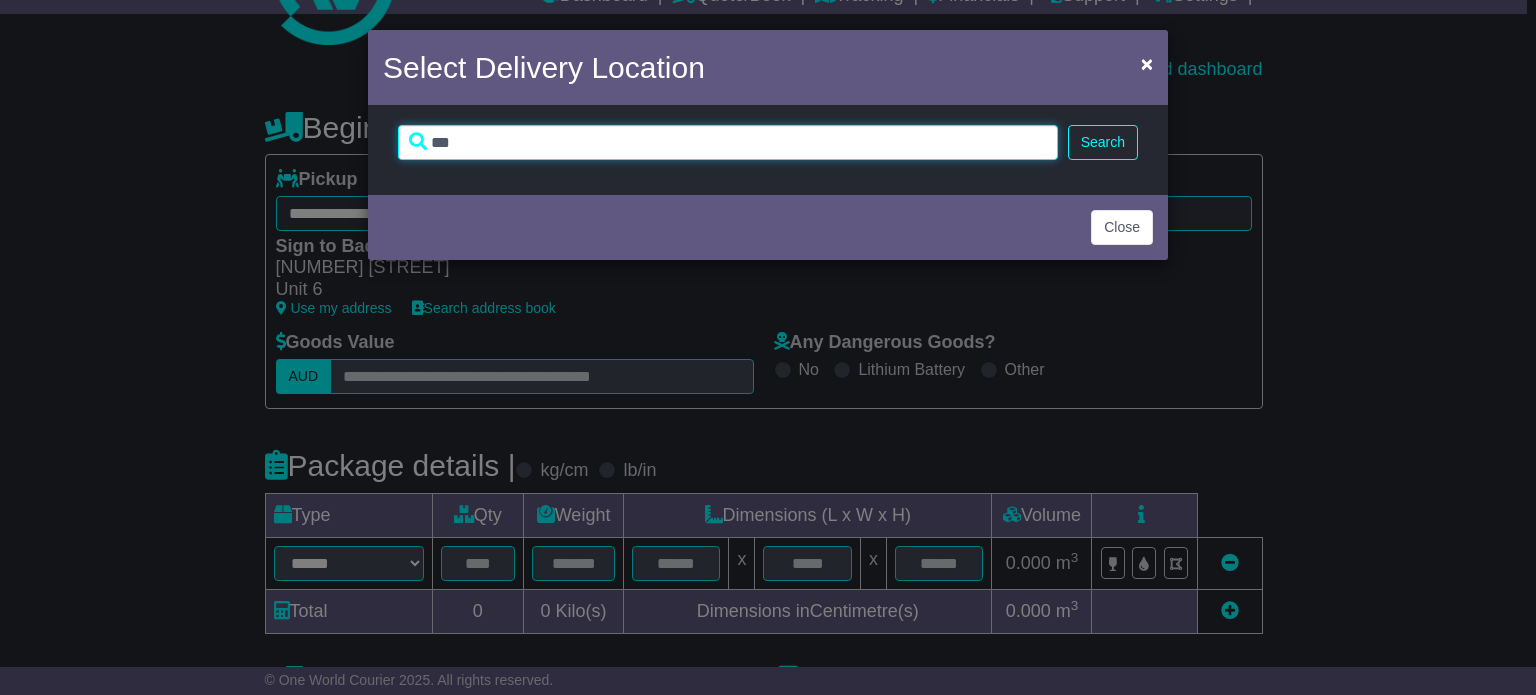 drag, startPoint x: 507, startPoint y: 137, endPoint x: 344, endPoint y: 136, distance: 163.00307 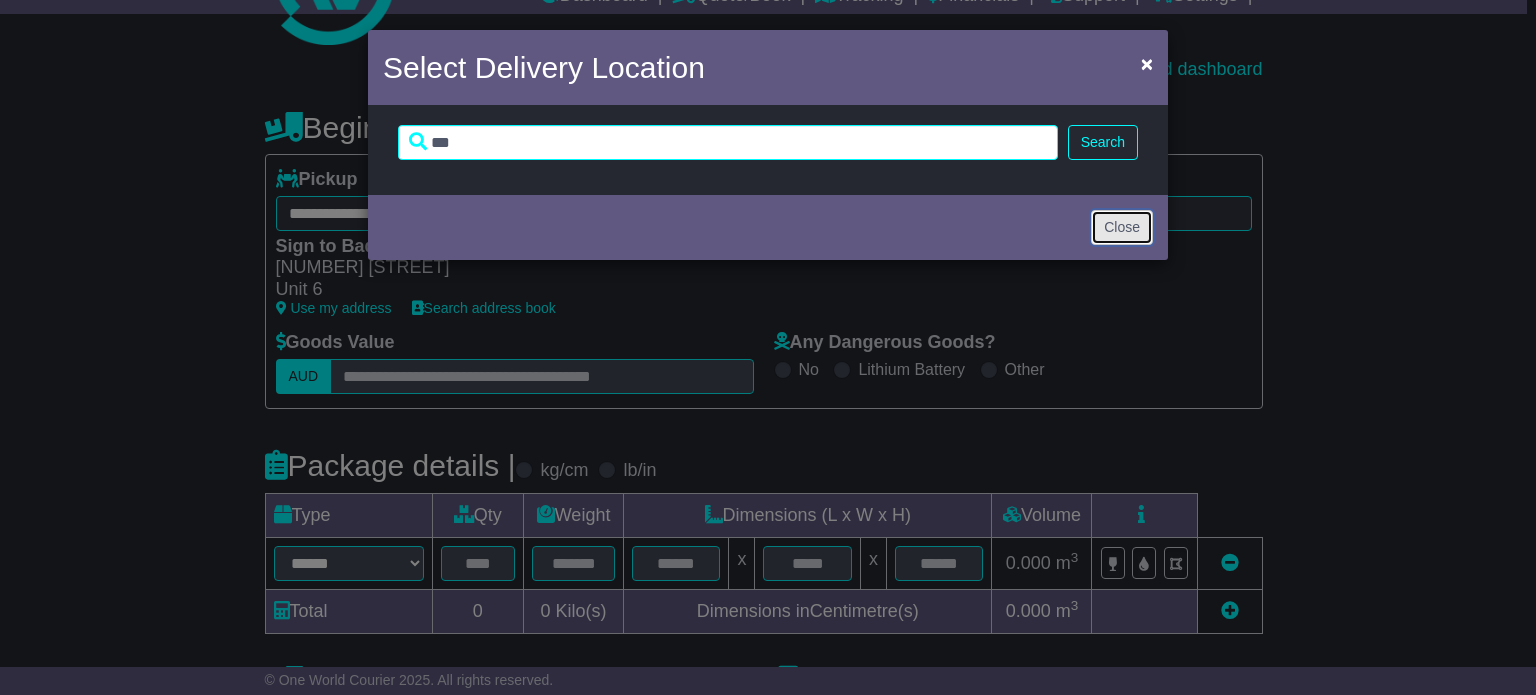 click on "Close" at bounding box center [1122, 227] 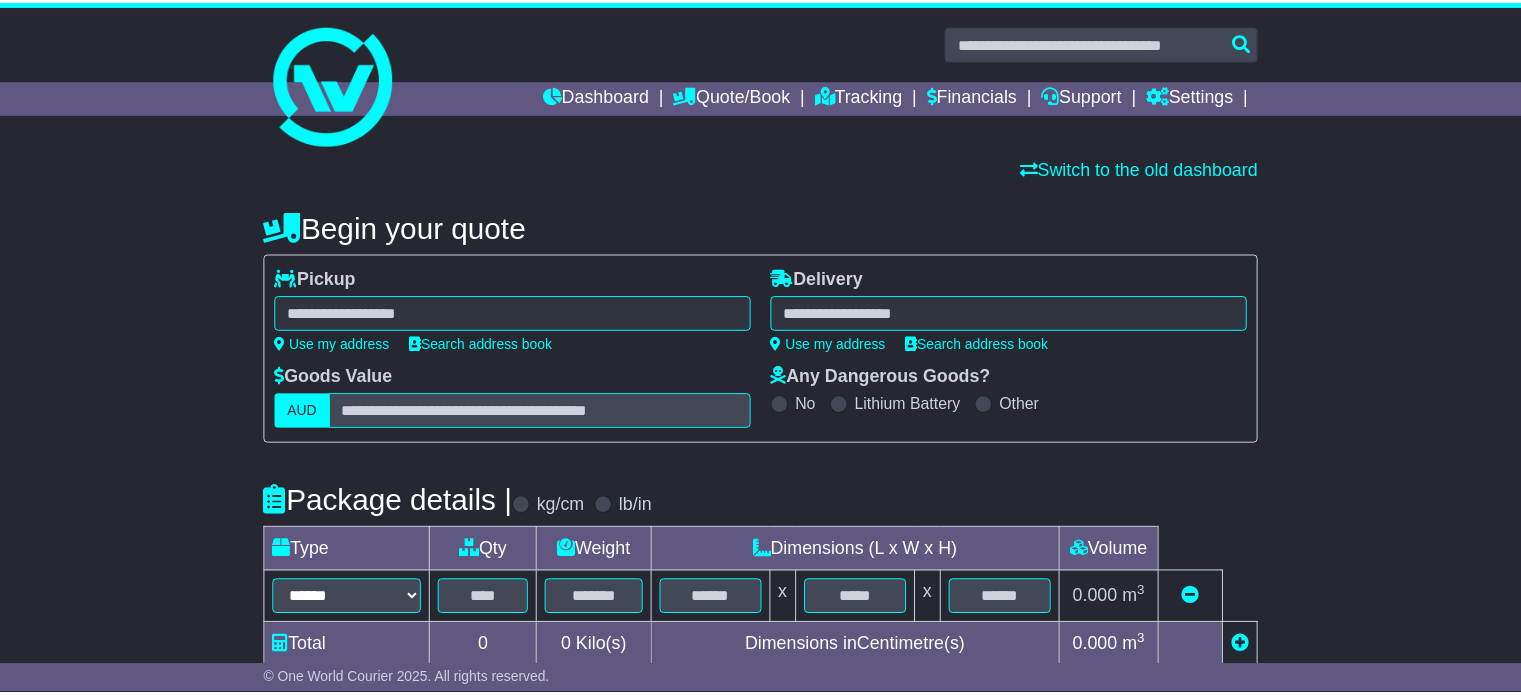 scroll, scrollTop: 100, scrollLeft: 0, axis: vertical 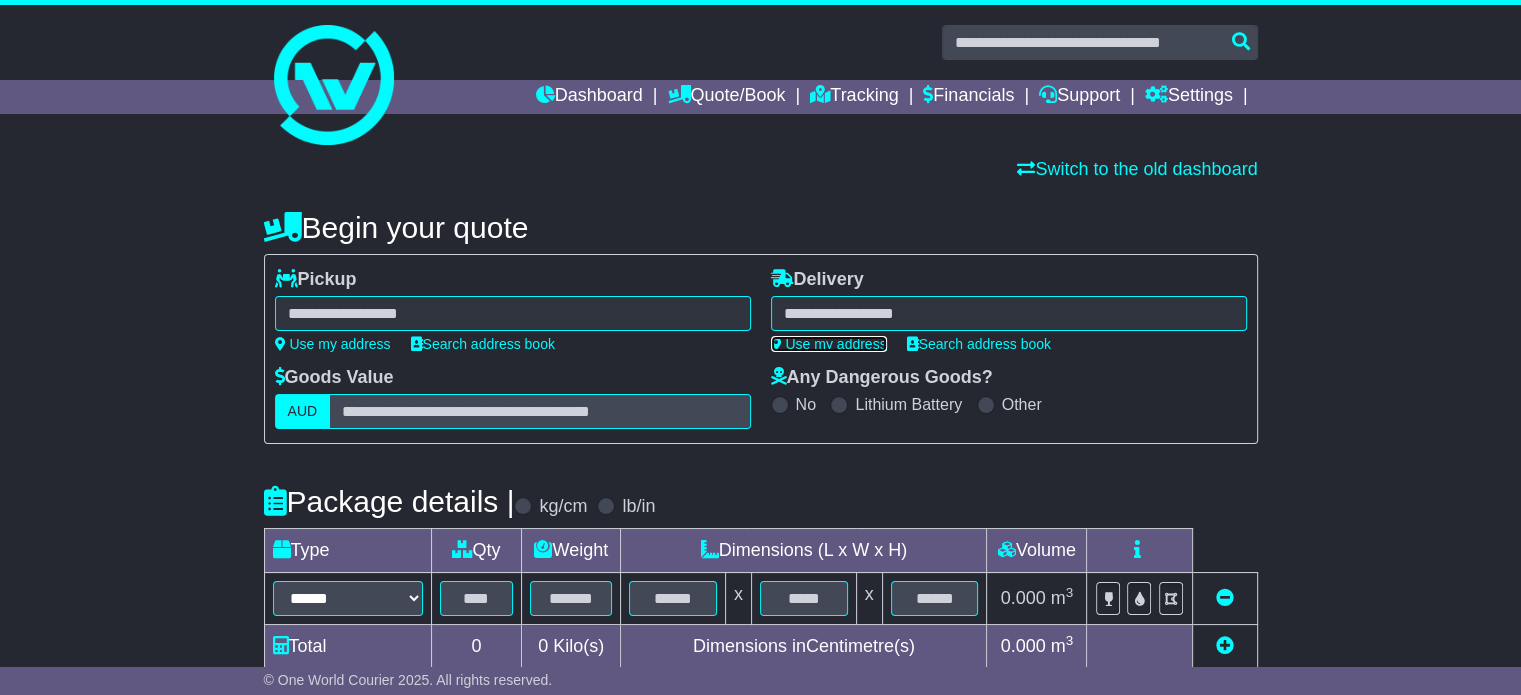 click on "Use my address" at bounding box center (829, 344) 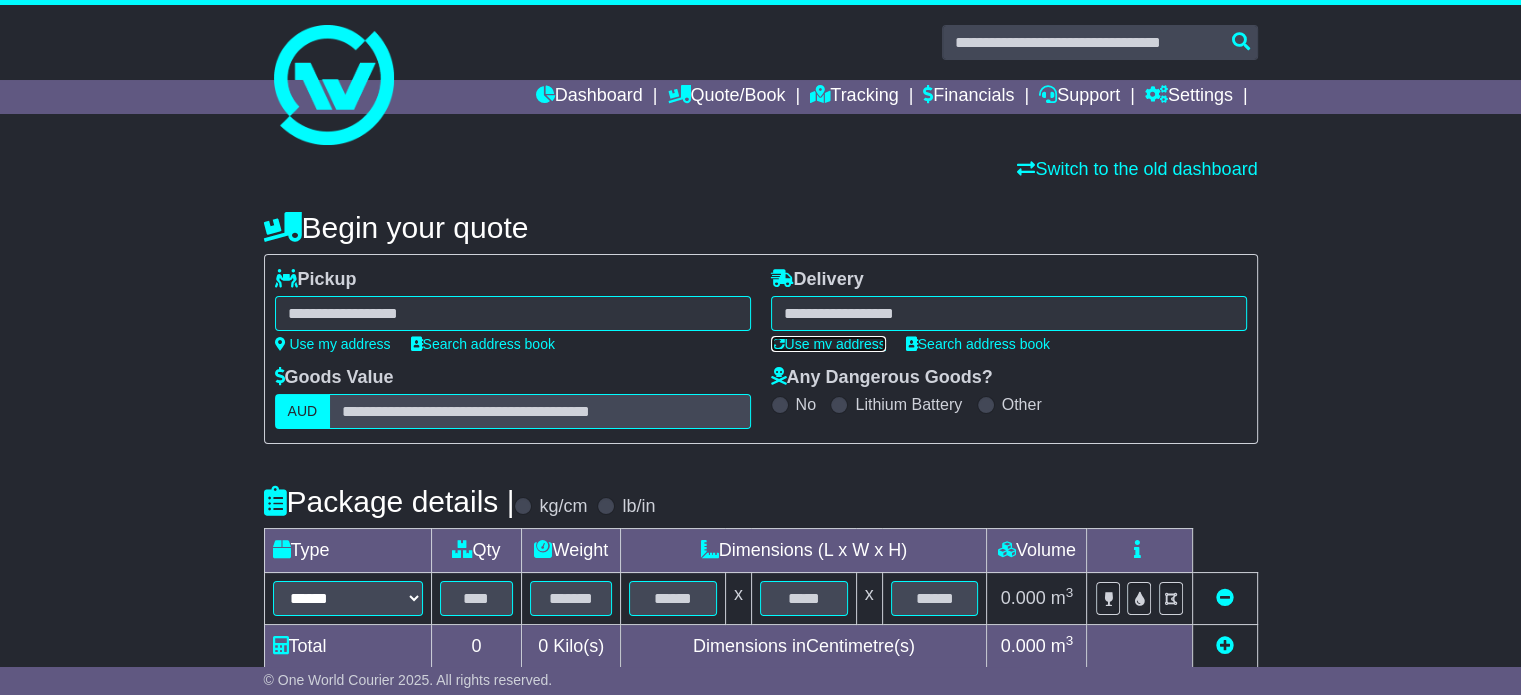 type on "**********" 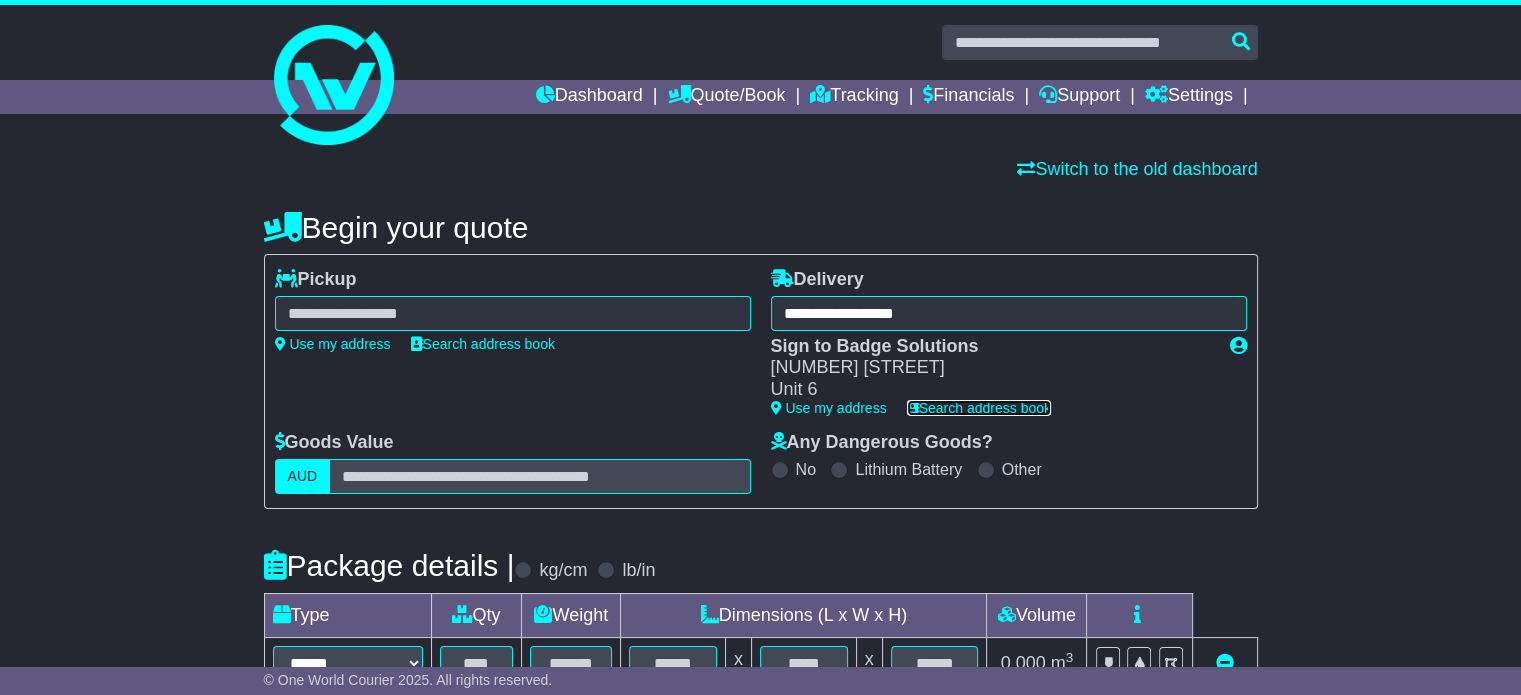 click on "Search address book" at bounding box center [979, 408] 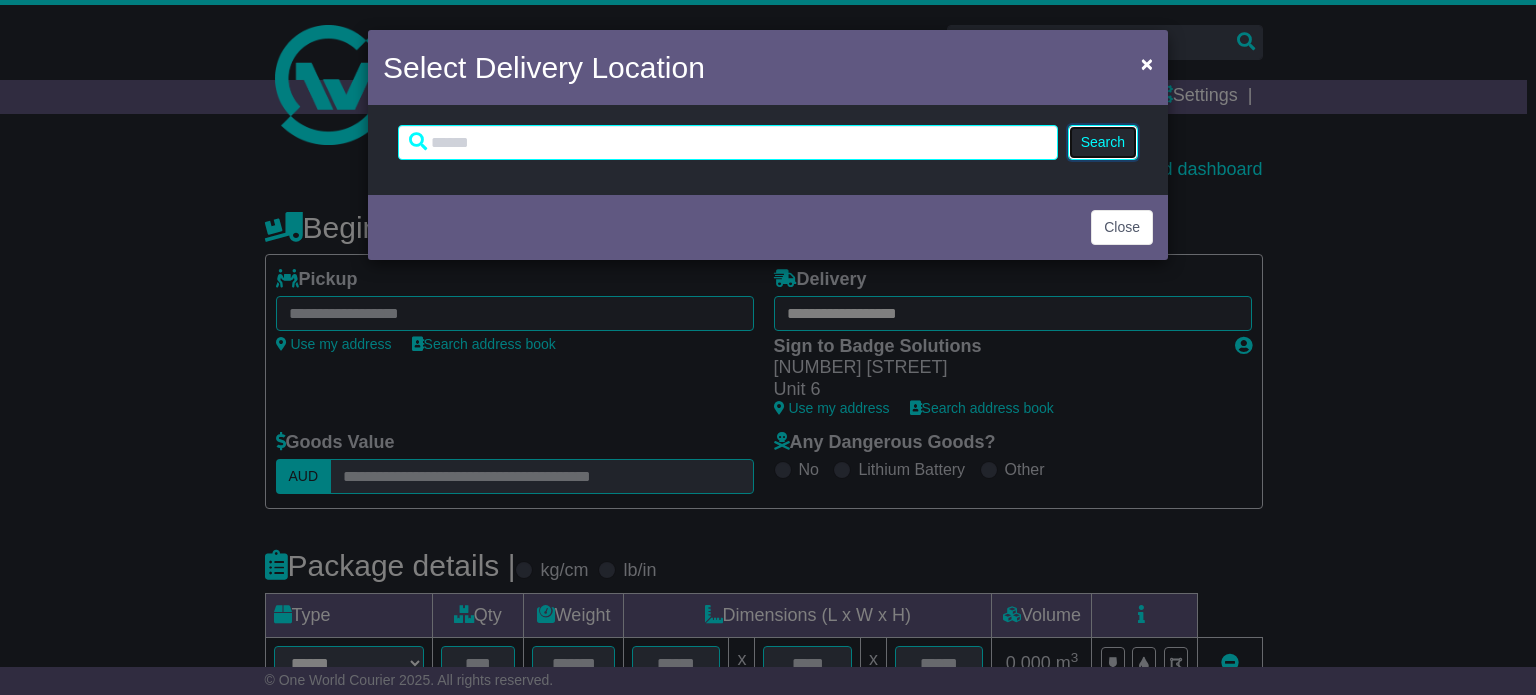 click on "Search" at bounding box center (1103, 142) 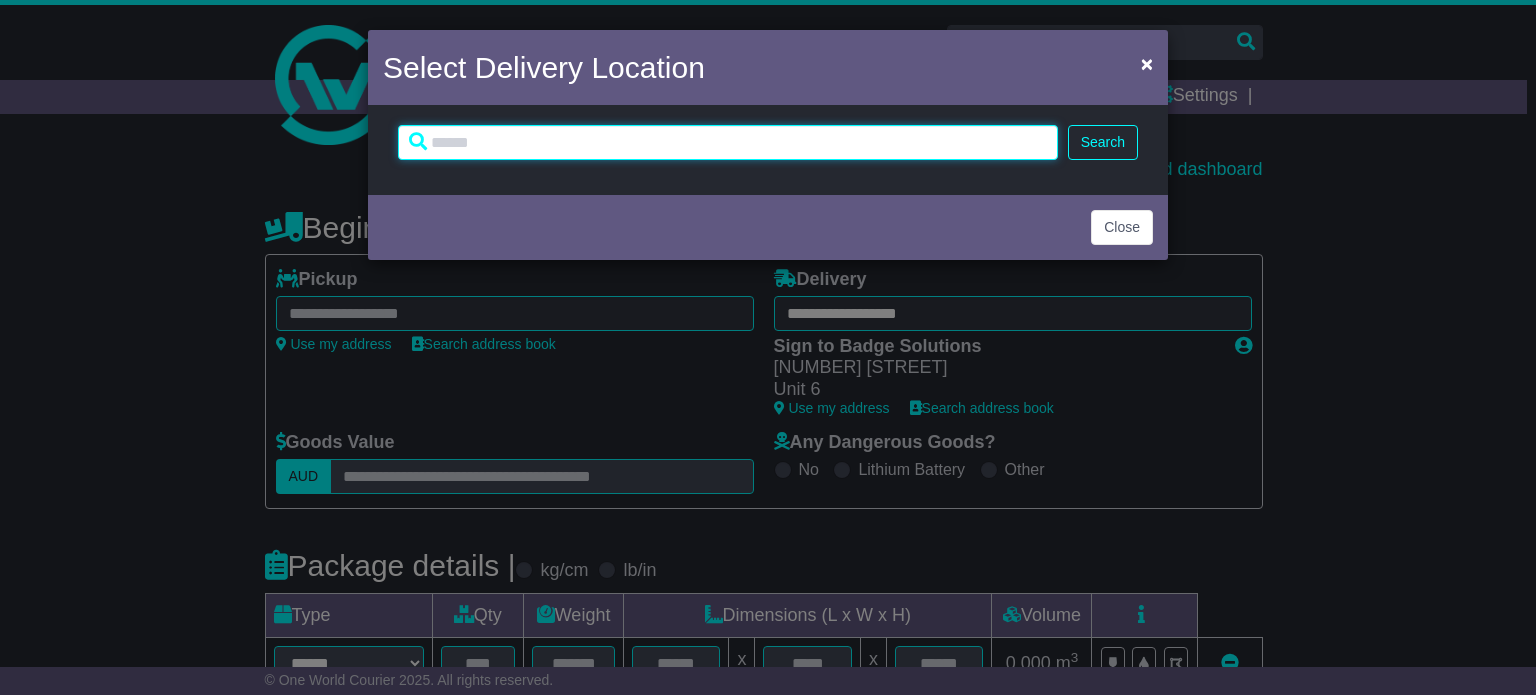 click at bounding box center (728, 142) 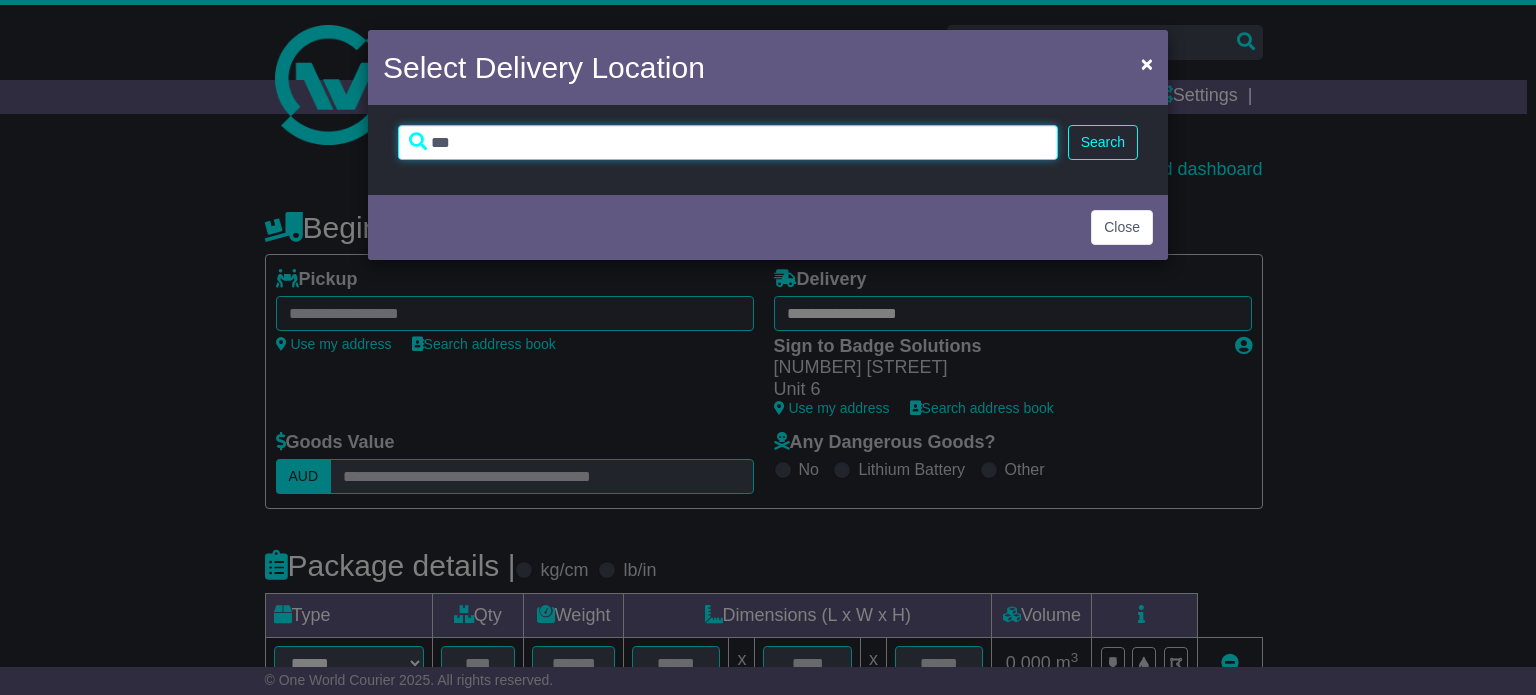 type on "***" 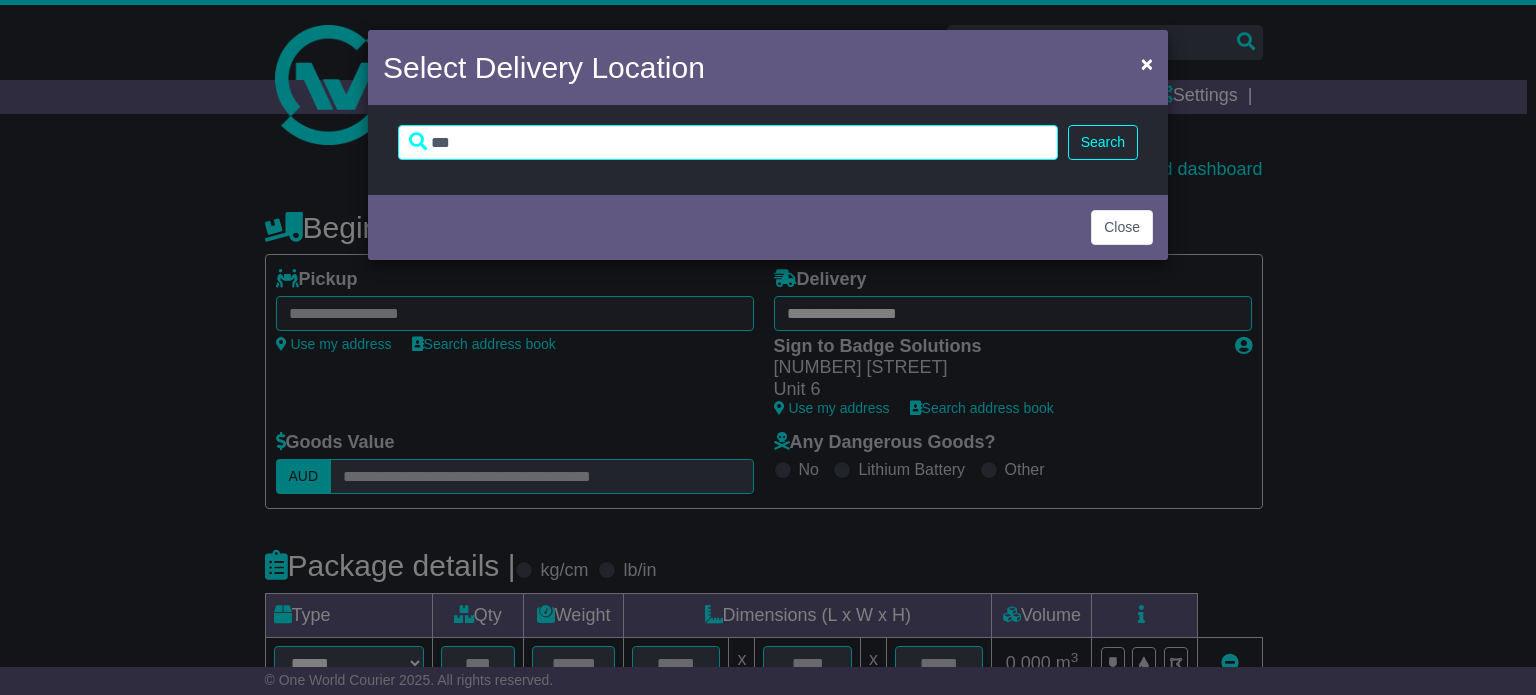 click on "Search" at bounding box center (1103, 142) 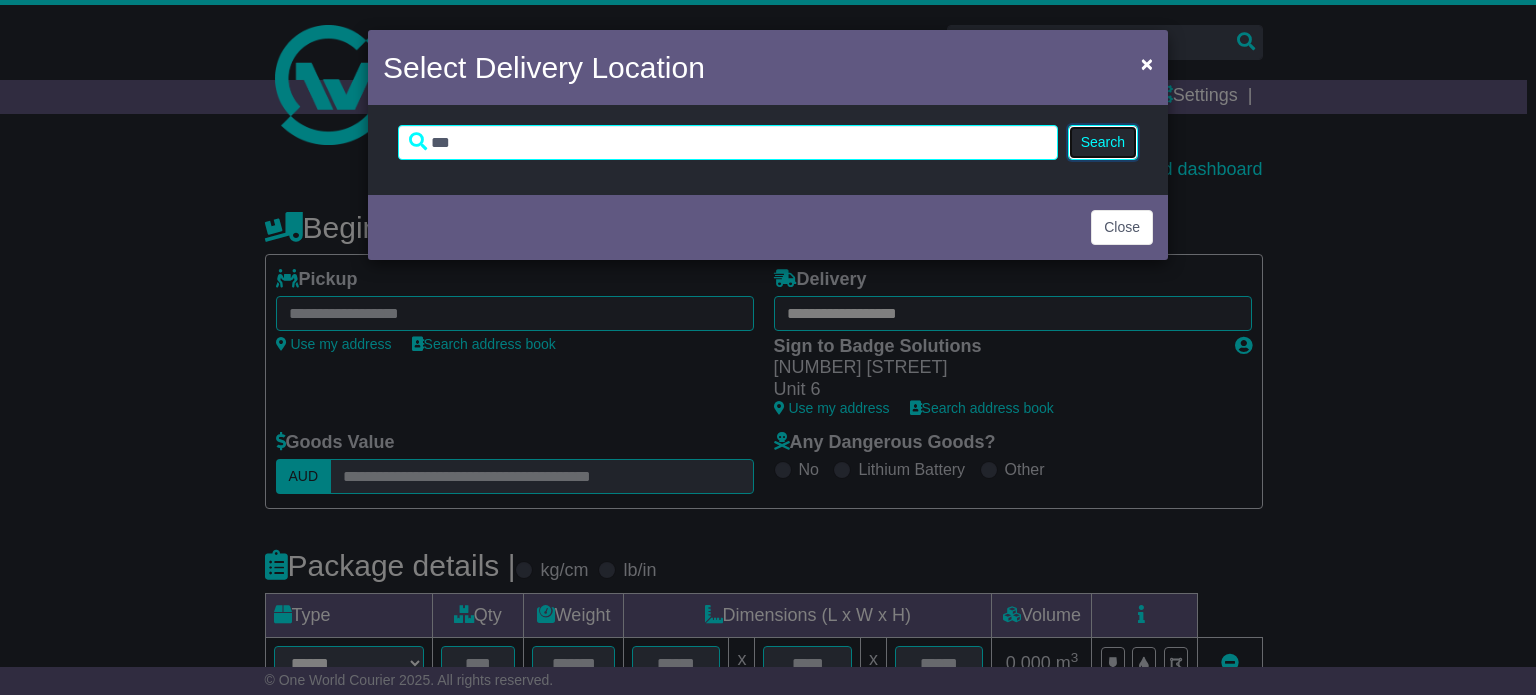 click on "Search" at bounding box center (1103, 142) 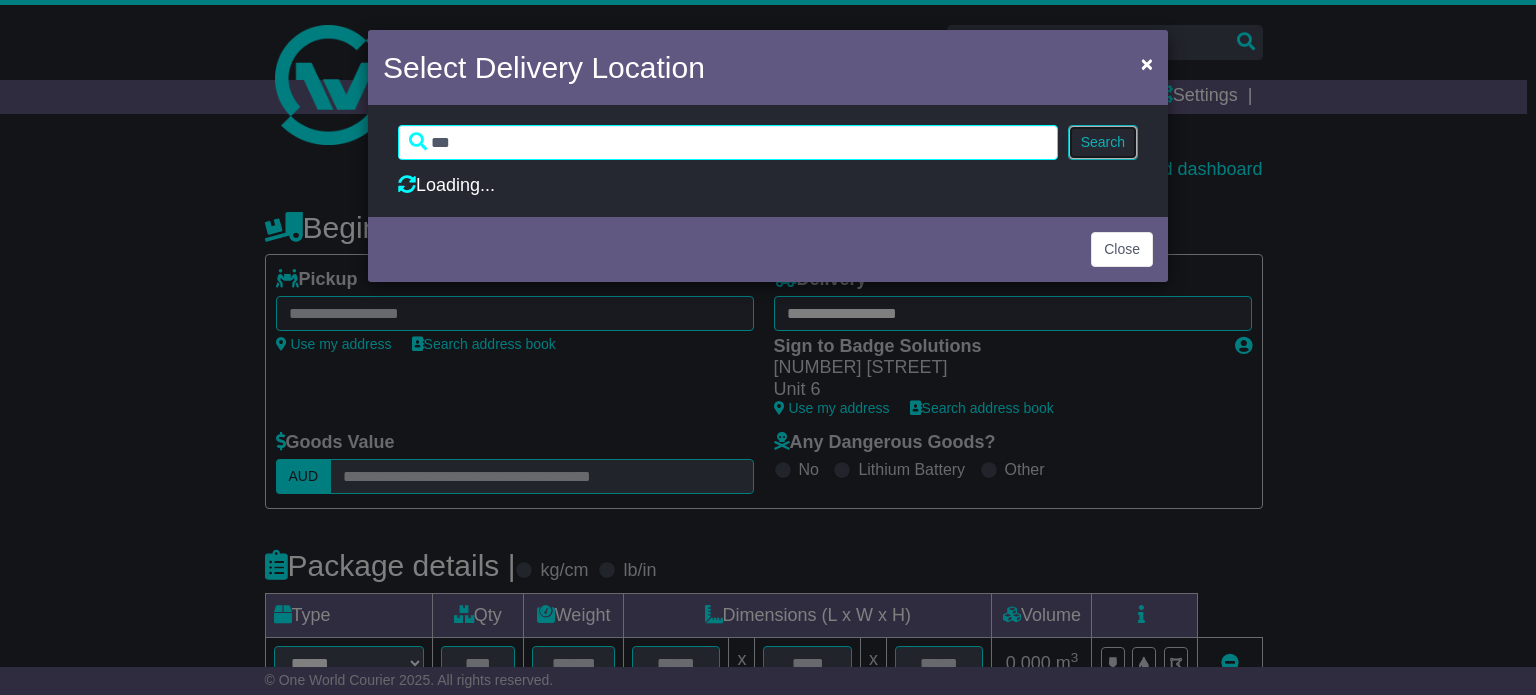 click on "Search" at bounding box center [1103, 142] 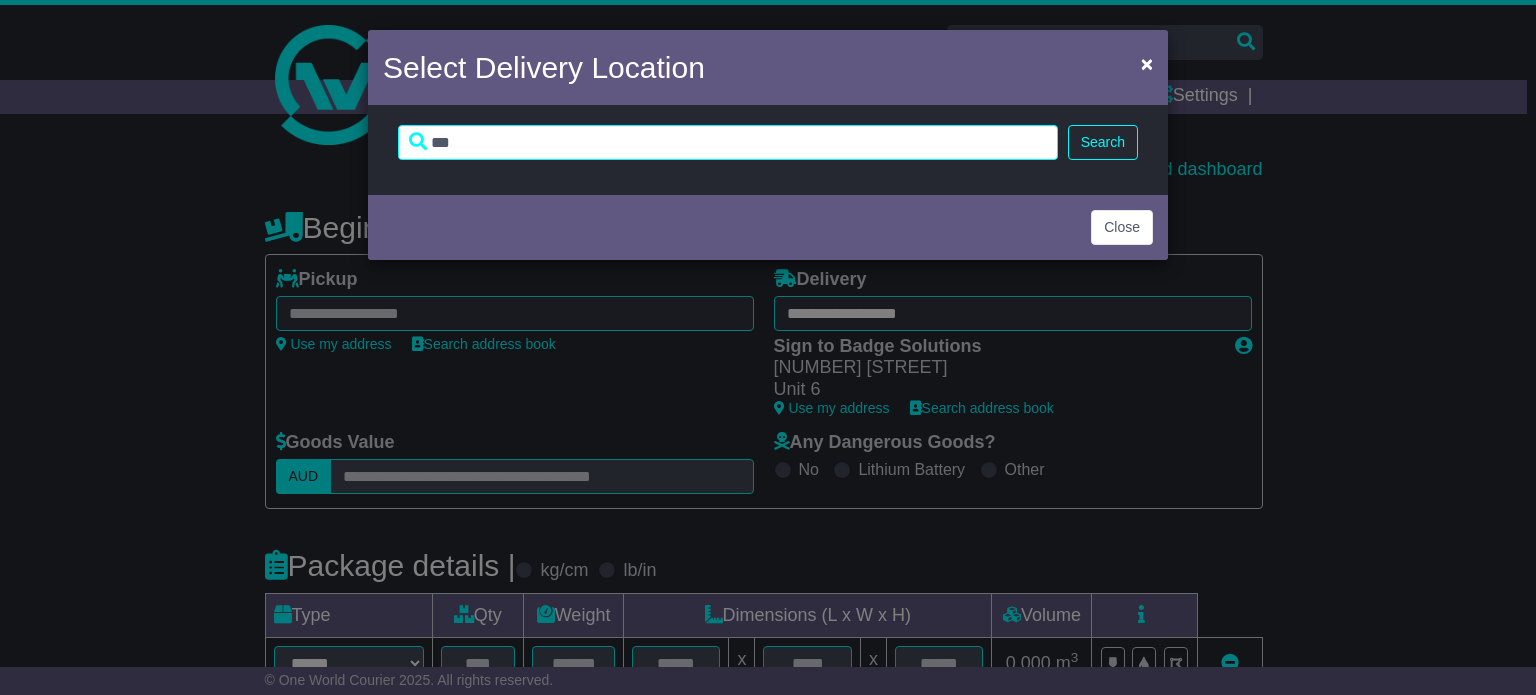 click on "Search" at bounding box center (1103, 142) 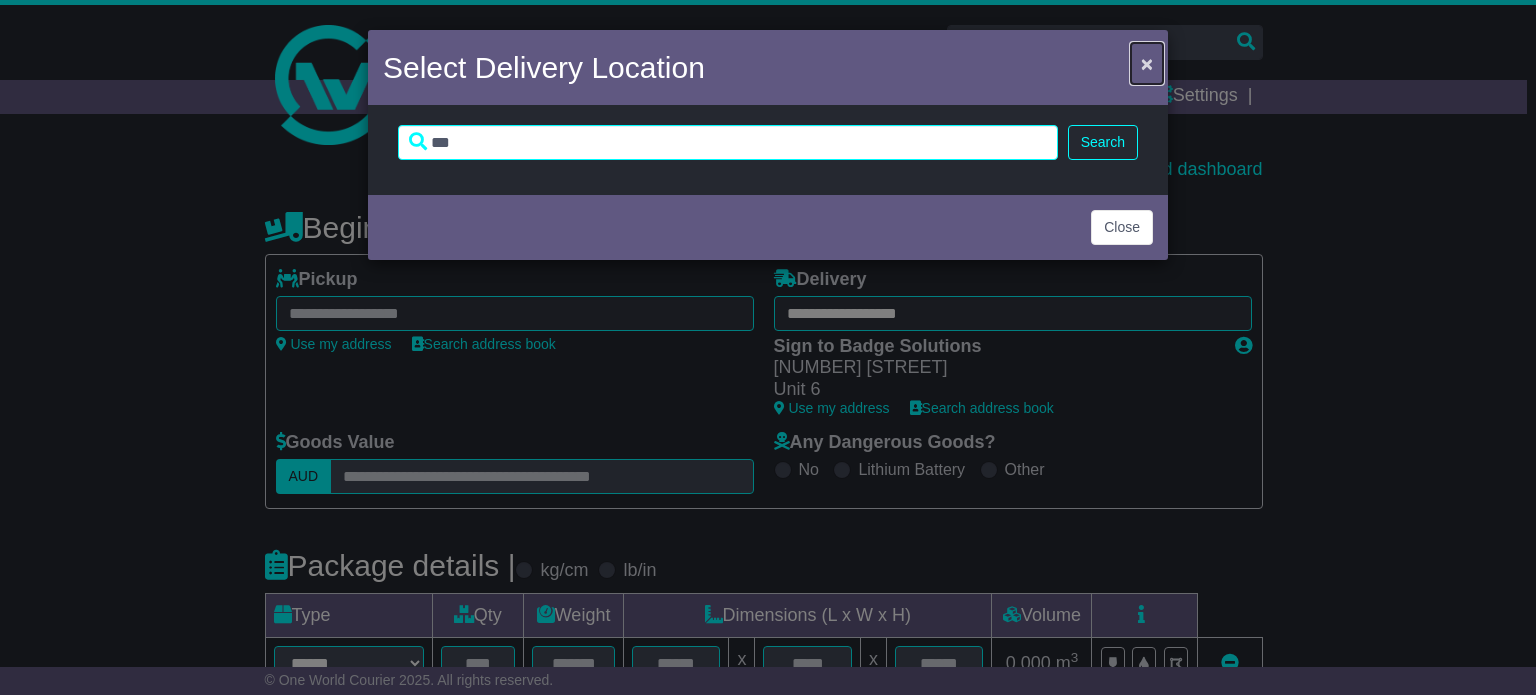 click on "×" at bounding box center [1147, 63] 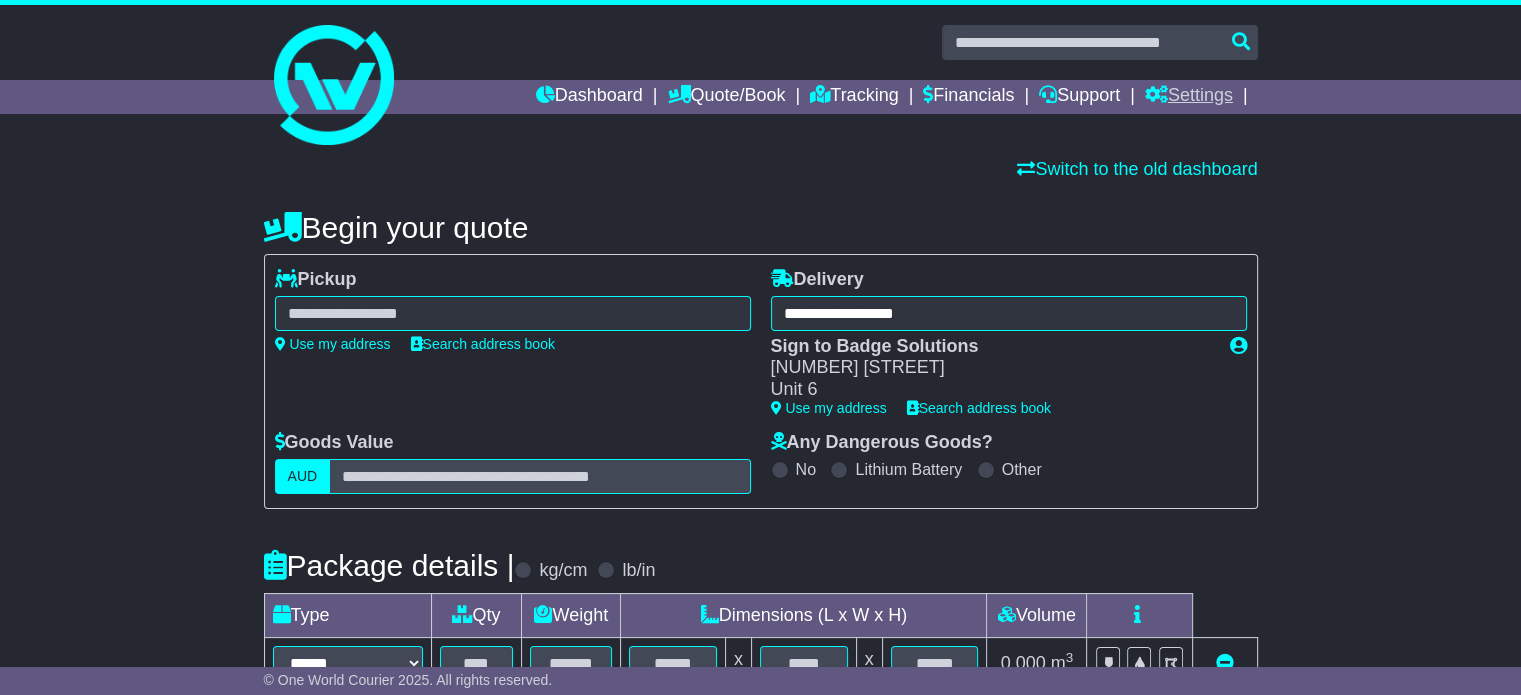 click on "Settings" at bounding box center [1189, 97] 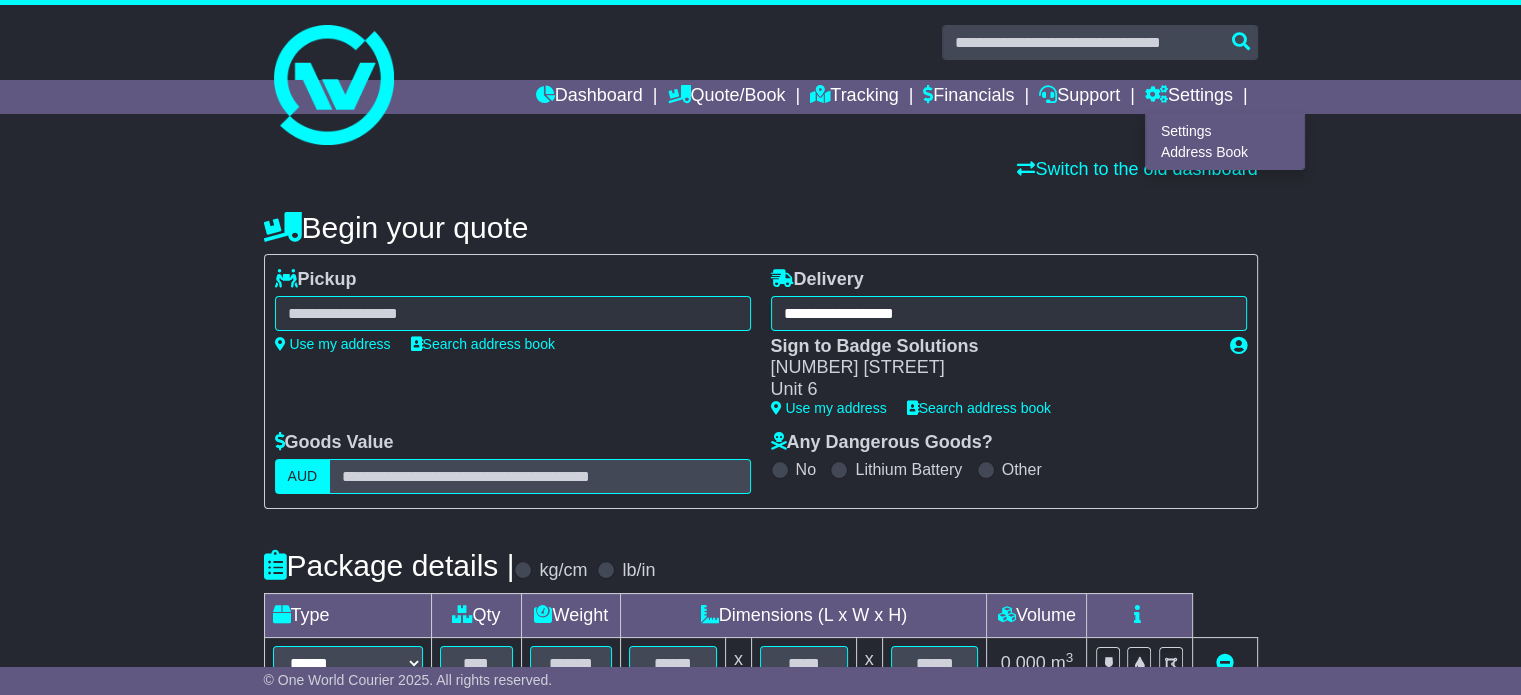 click on "Switch to the old dashboard" at bounding box center [761, 170] 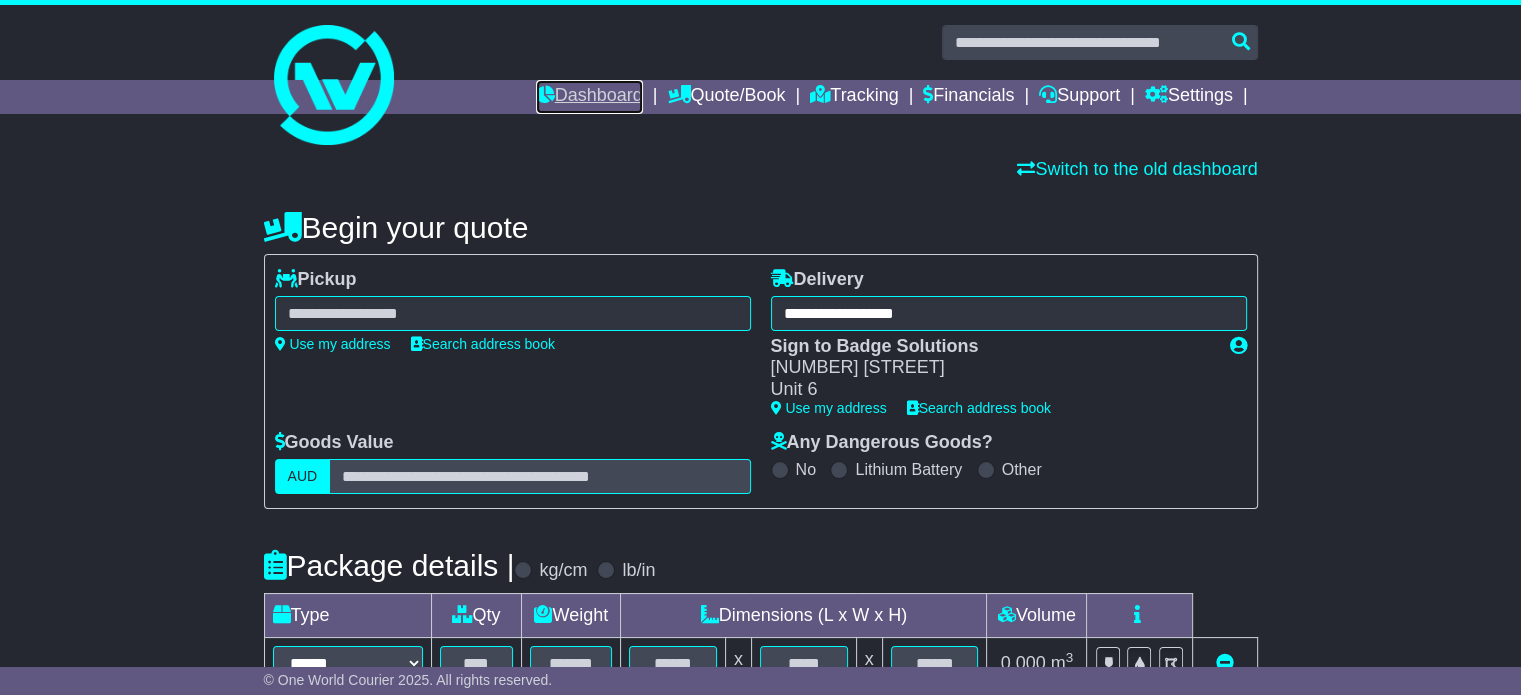 click on "Dashboard" at bounding box center (589, 97) 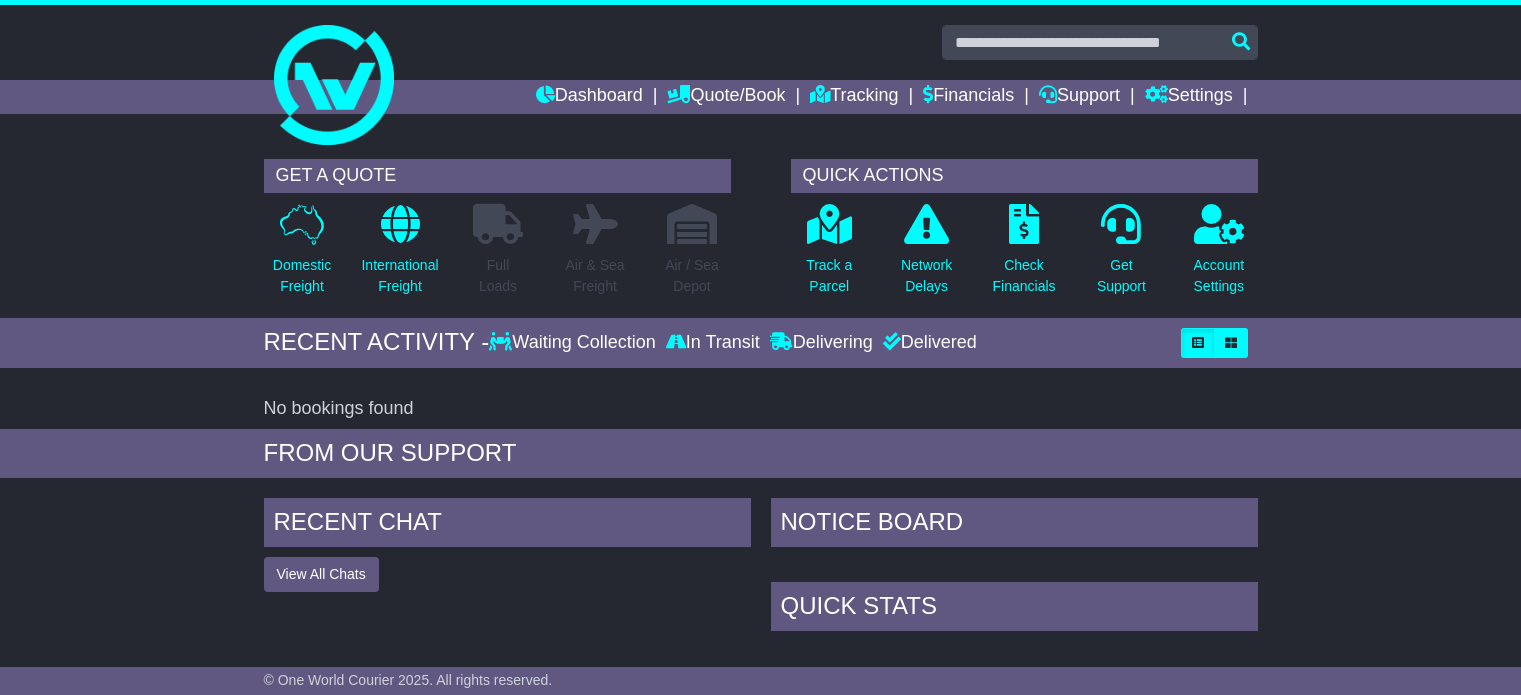 scroll, scrollTop: 0, scrollLeft: 0, axis: both 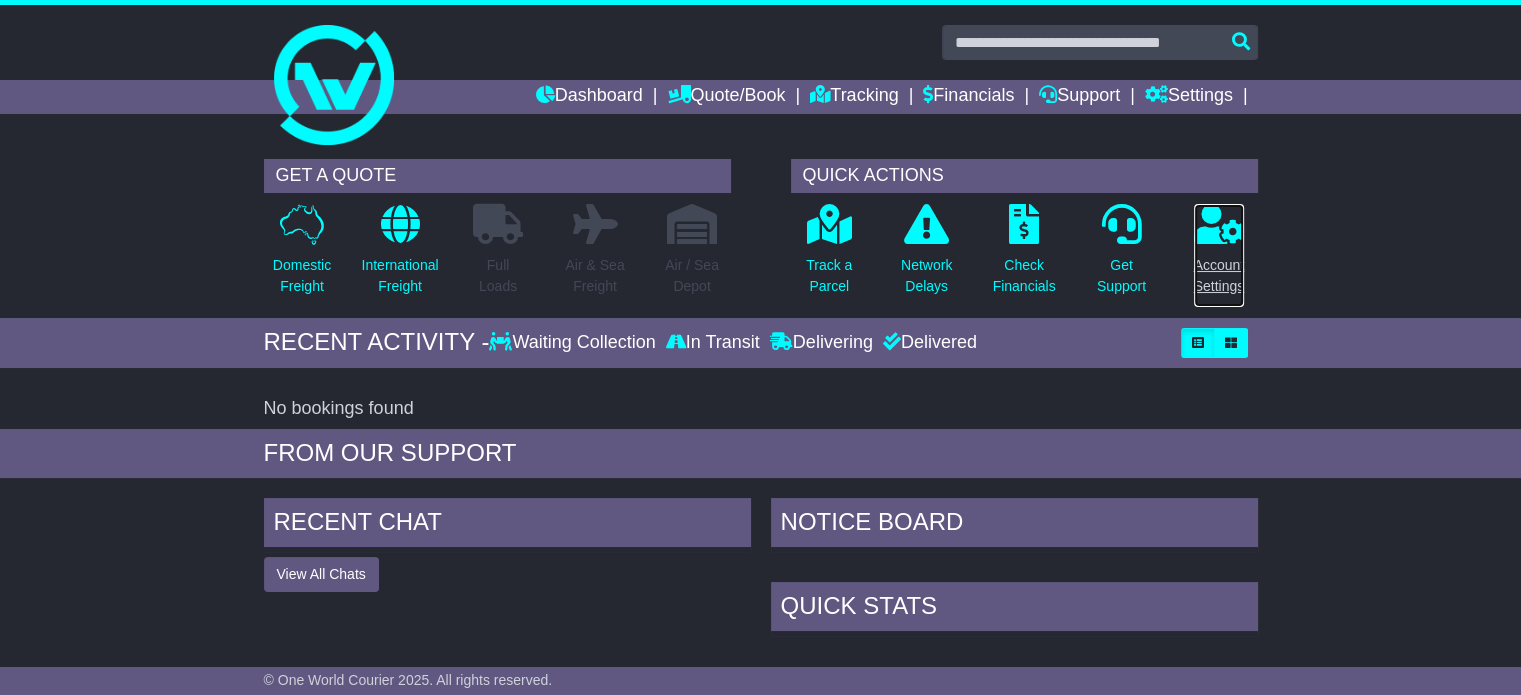 click on "Account Settings" at bounding box center [1219, 255] 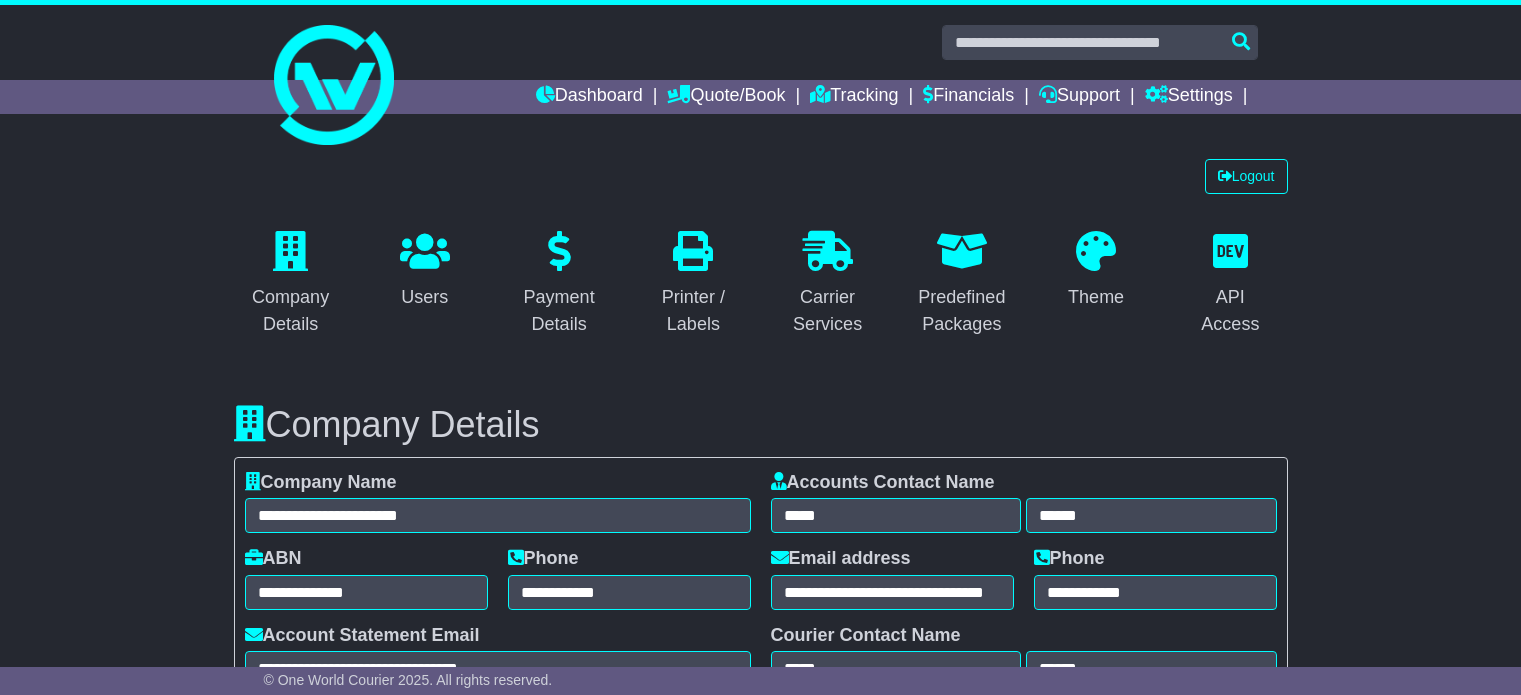 select on "**********" 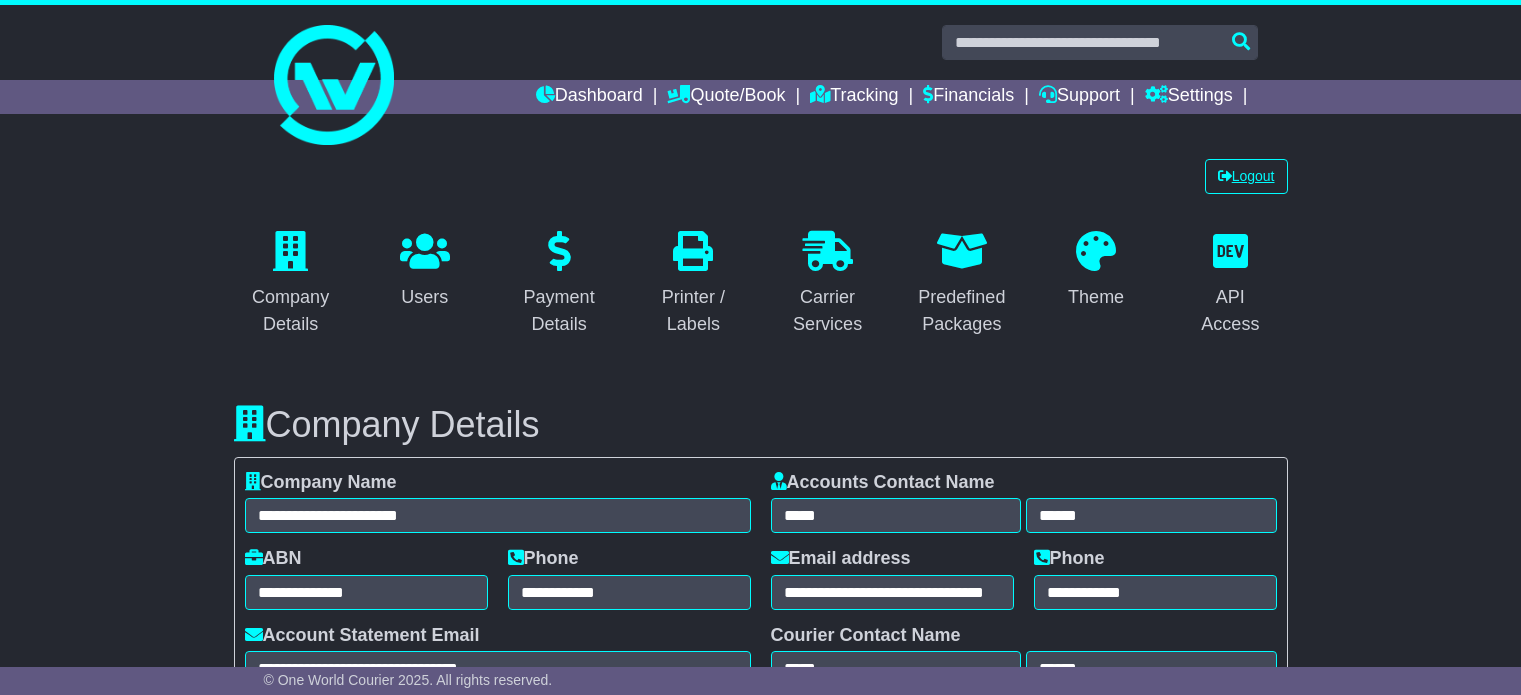 scroll, scrollTop: 0, scrollLeft: 0, axis: both 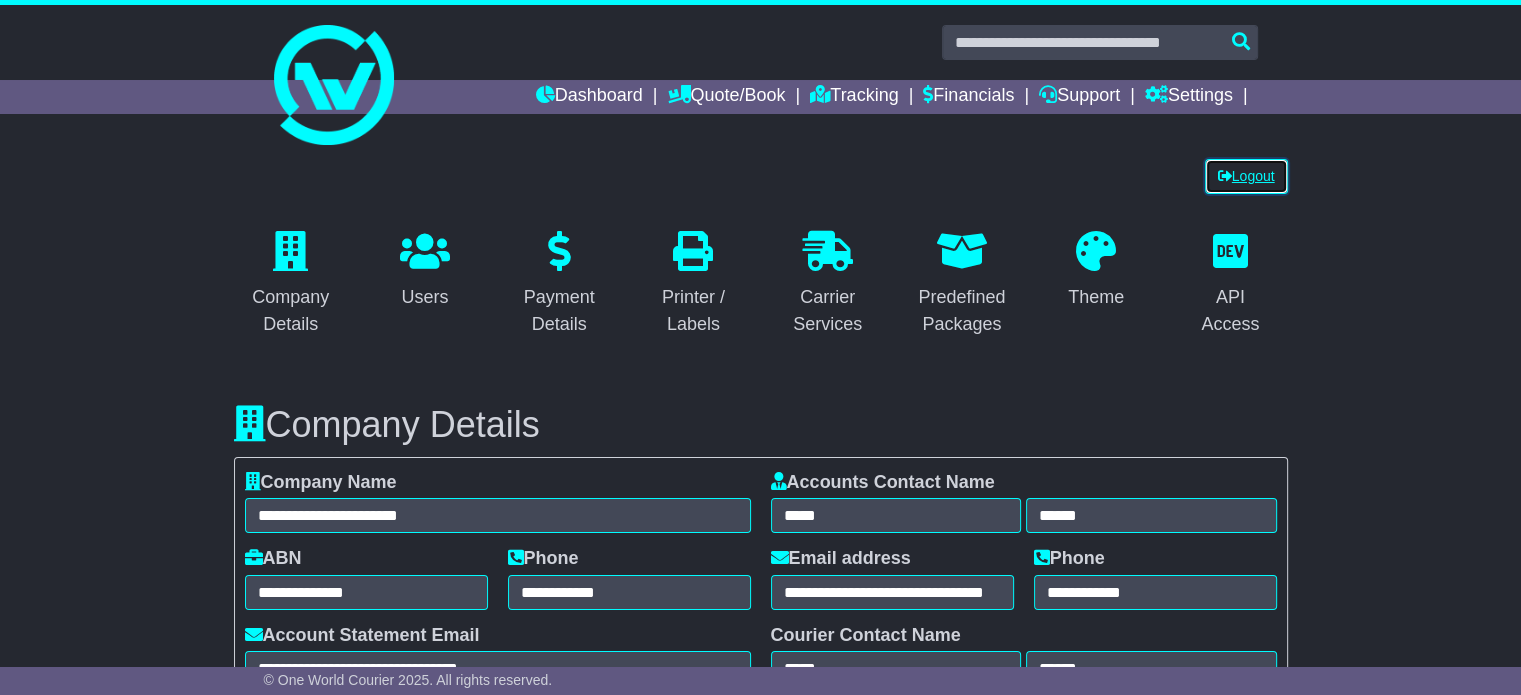 click on "Logout" at bounding box center [1246, 176] 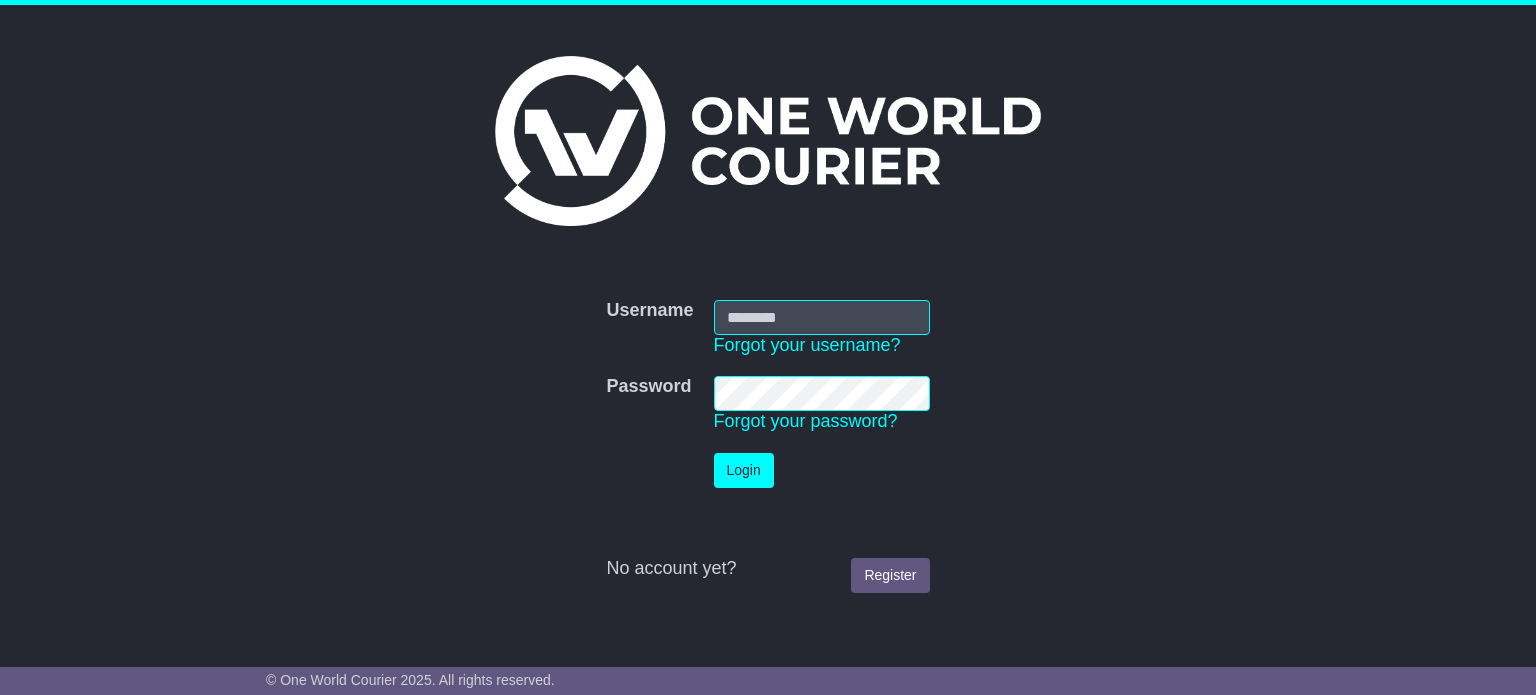 scroll, scrollTop: 0, scrollLeft: 0, axis: both 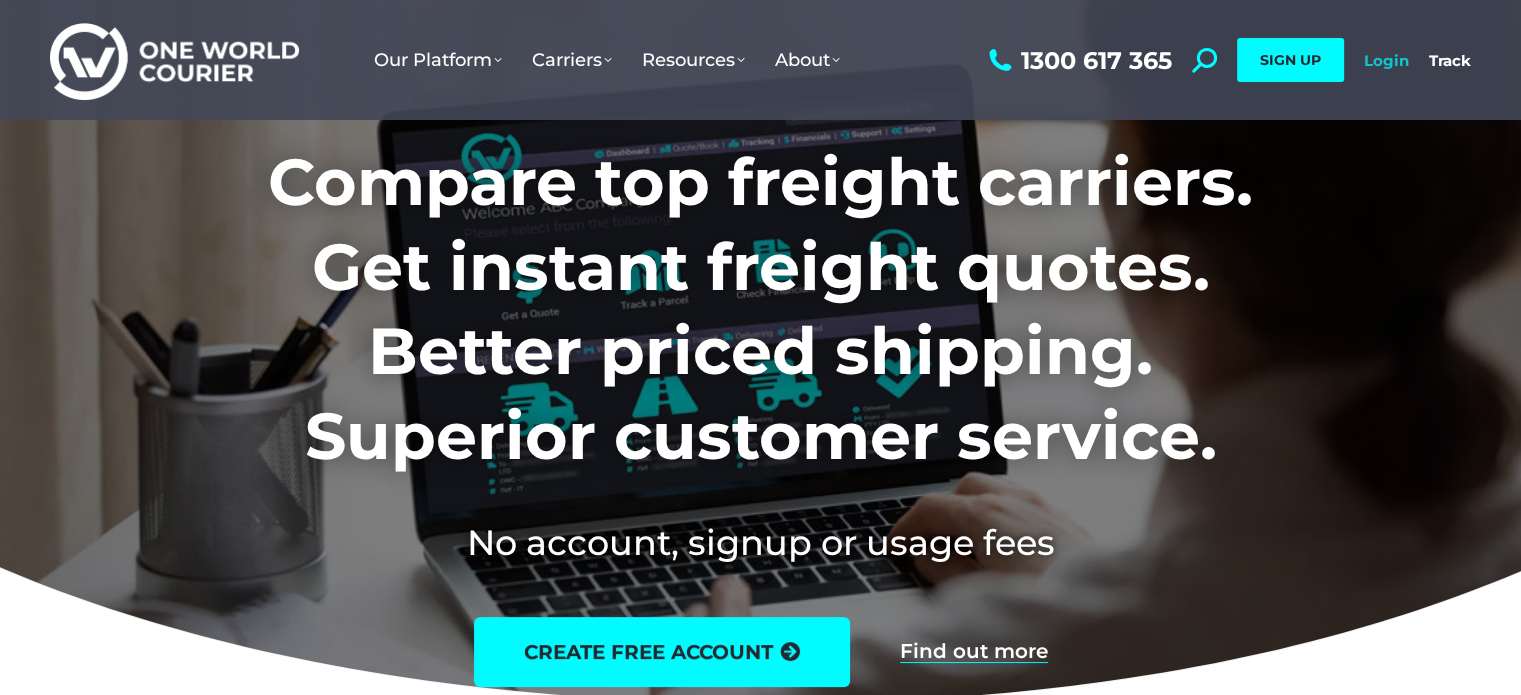 click on "Login" at bounding box center (1386, 60) 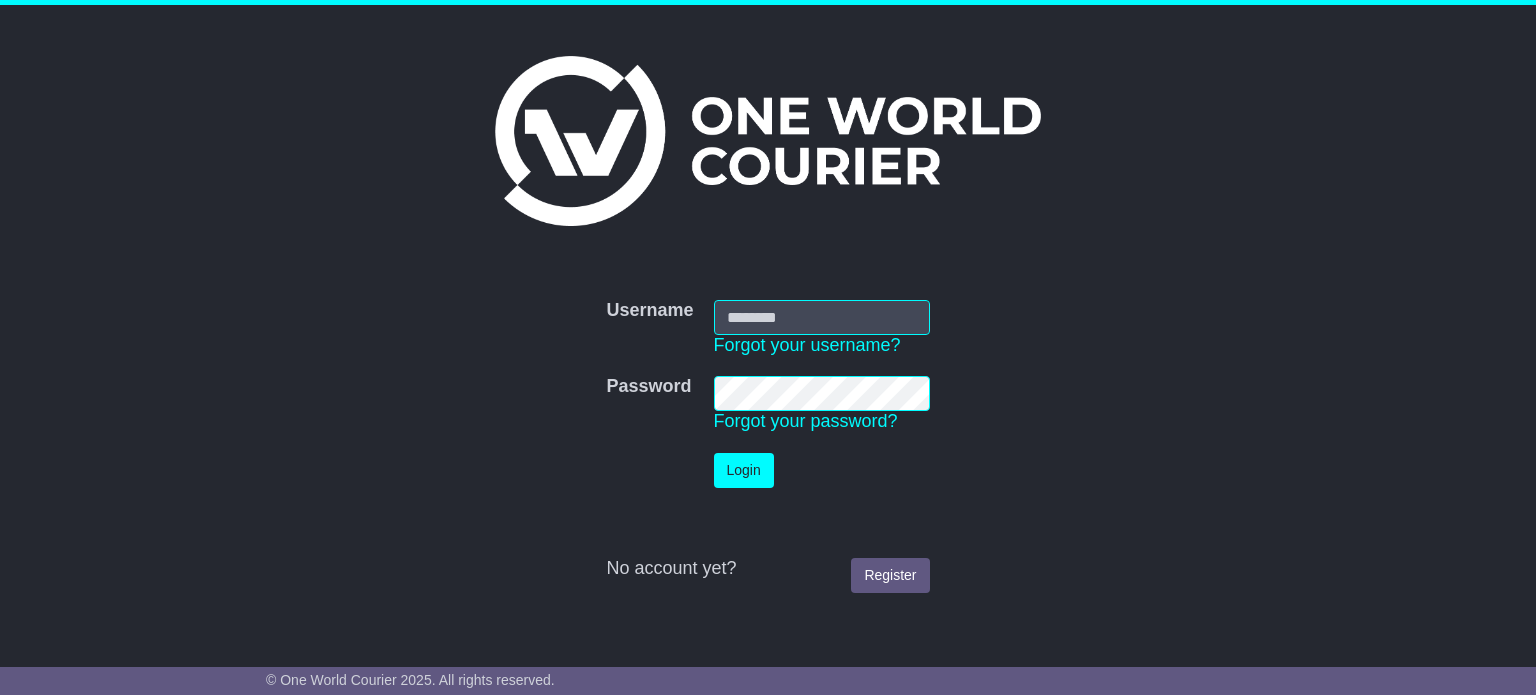 scroll, scrollTop: 0, scrollLeft: 0, axis: both 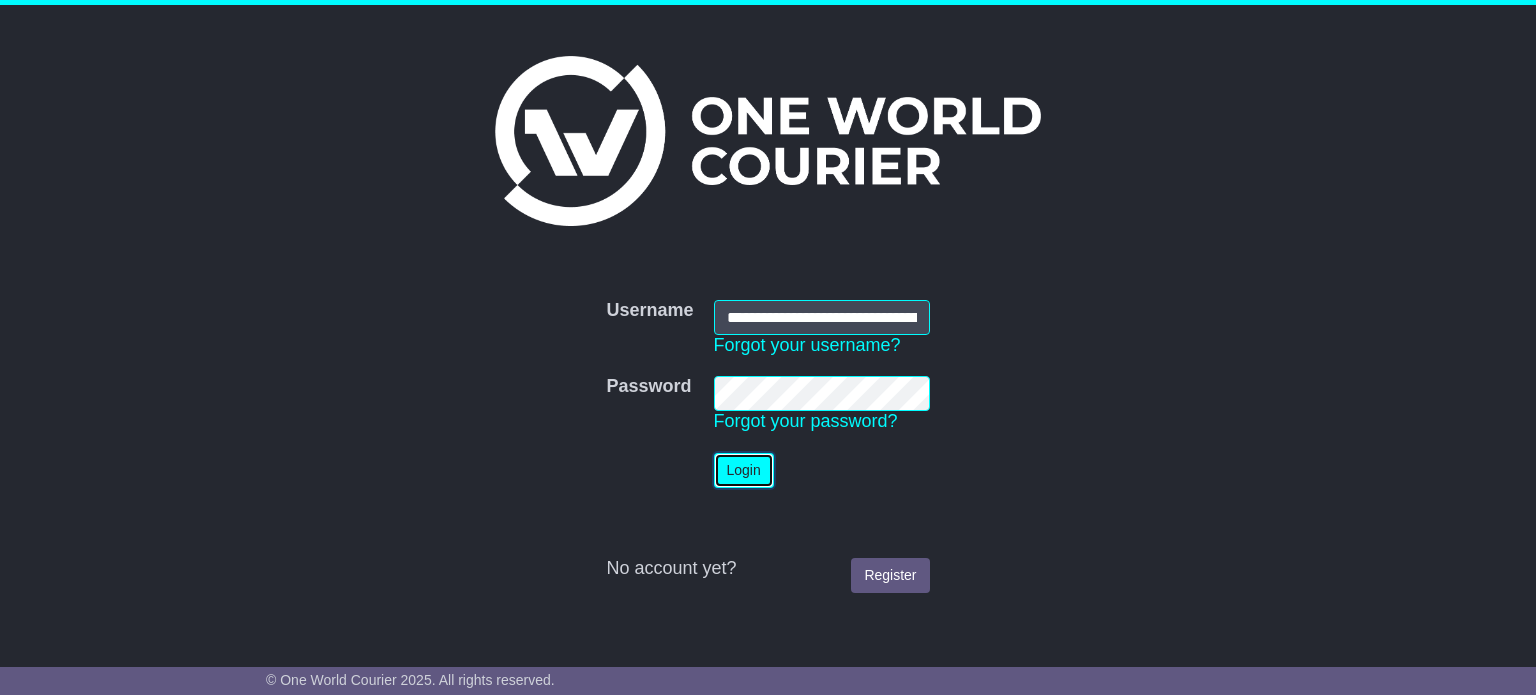 click on "Login" at bounding box center (744, 470) 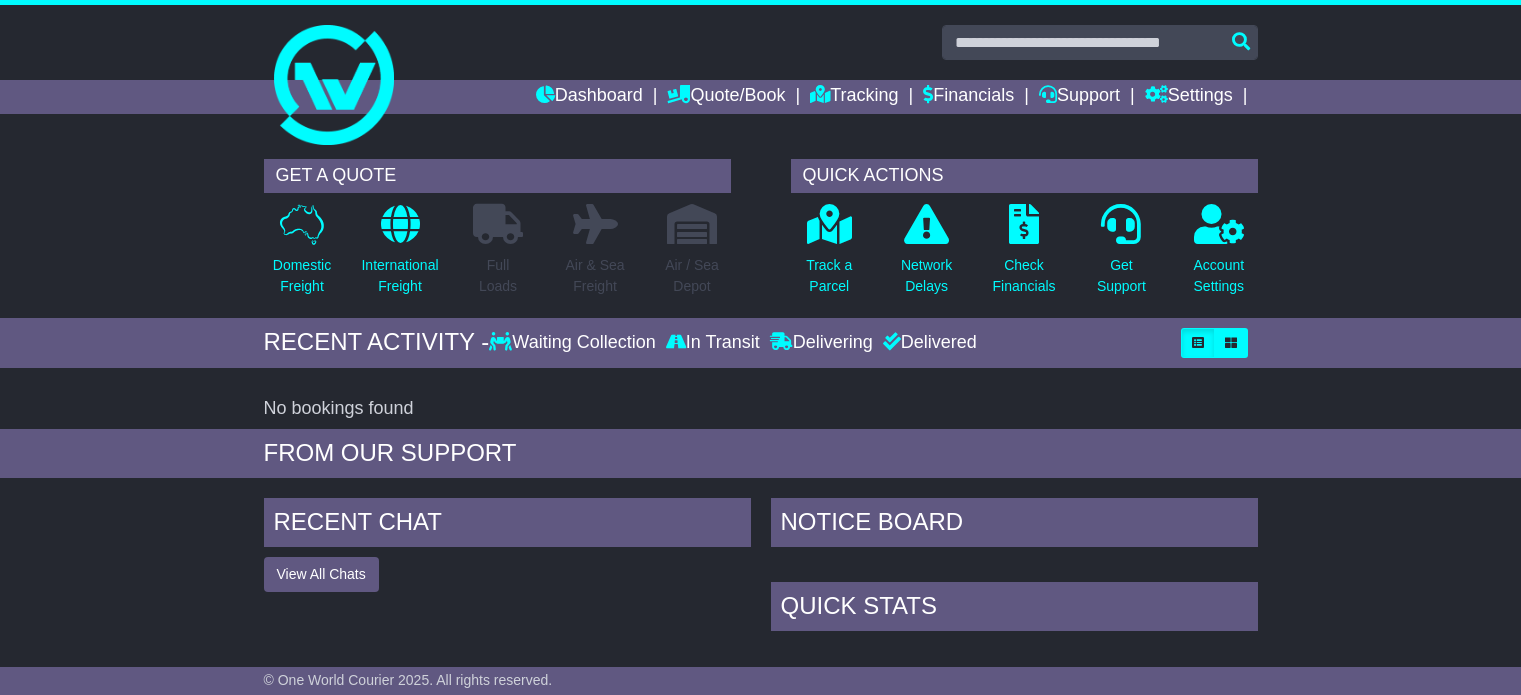 scroll, scrollTop: 0, scrollLeft: 0, axis: both 